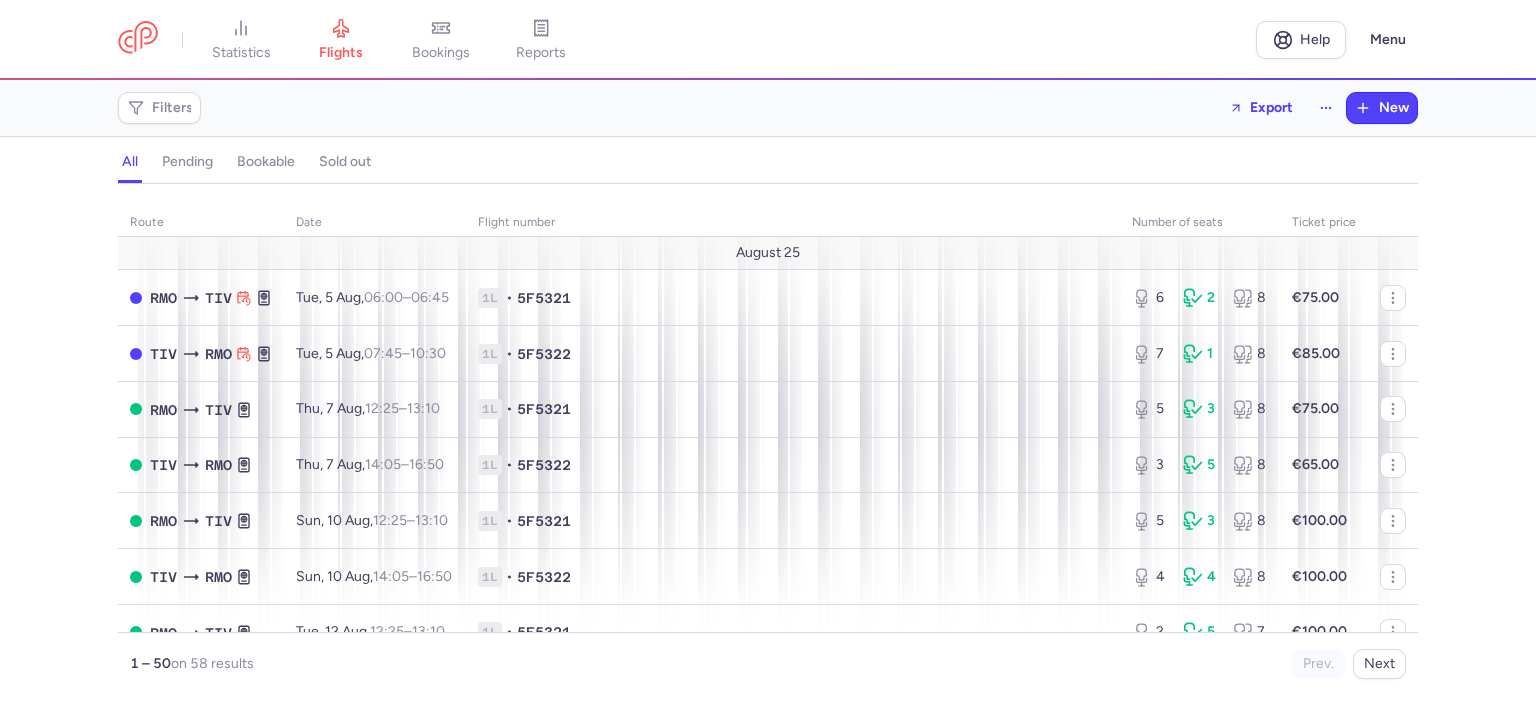 scroll, scrollTop: 0, scrollLeft: 0, axis: both 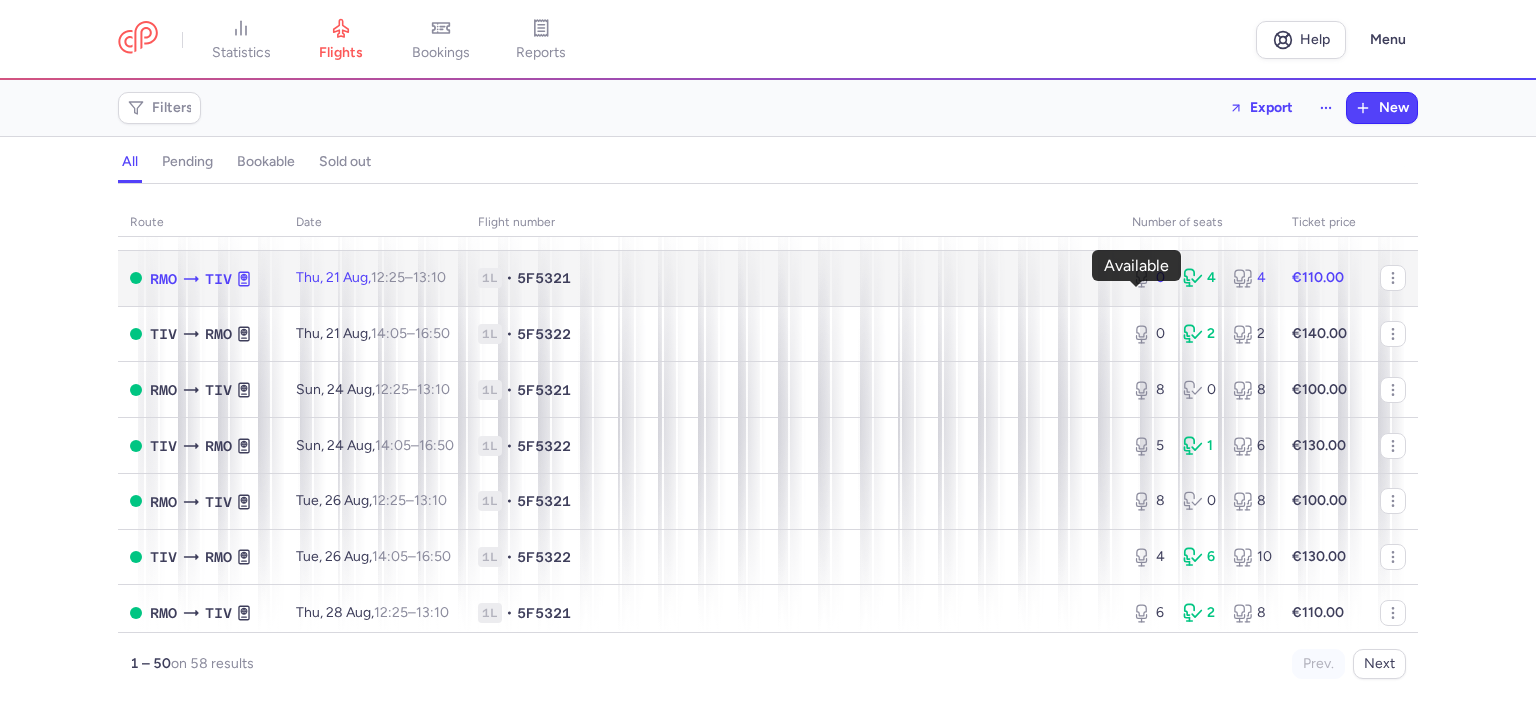 click 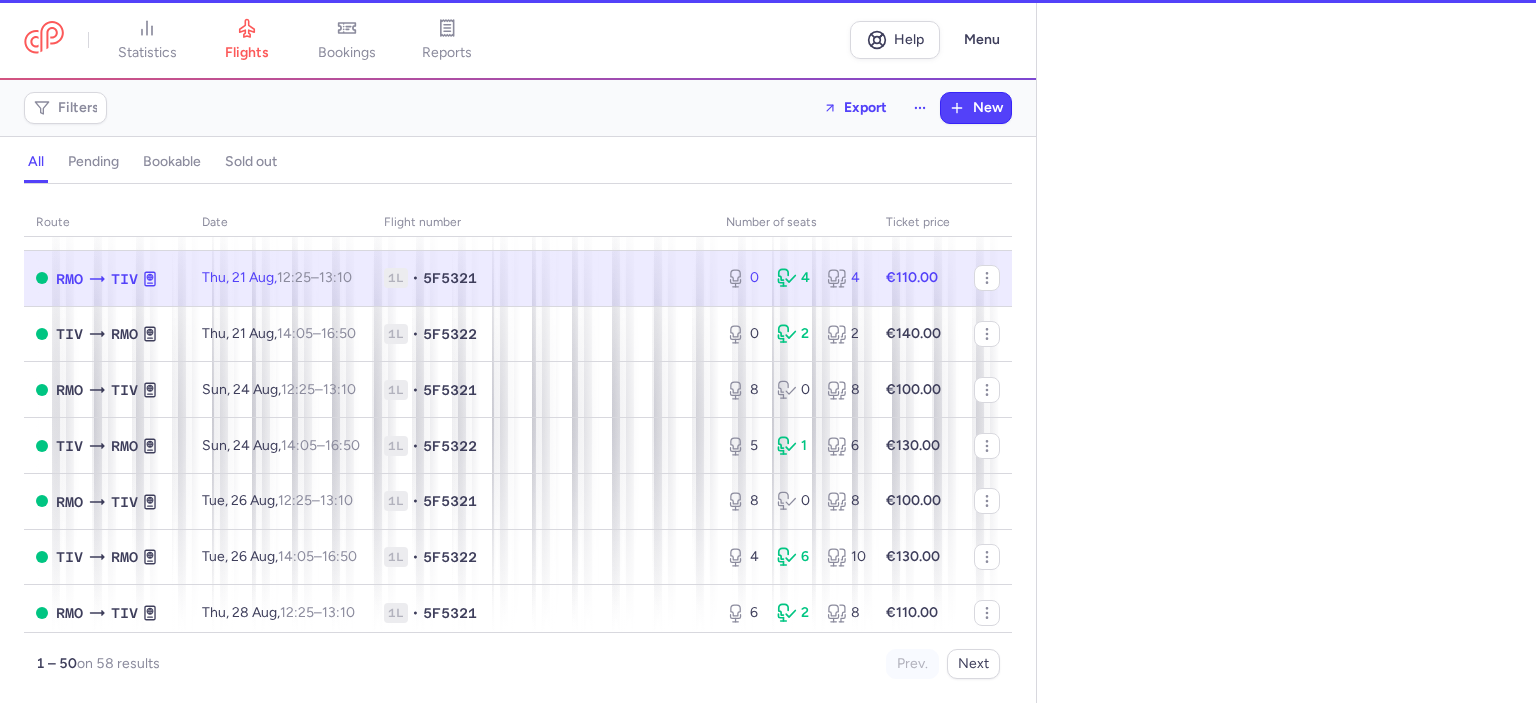 select on "hours" 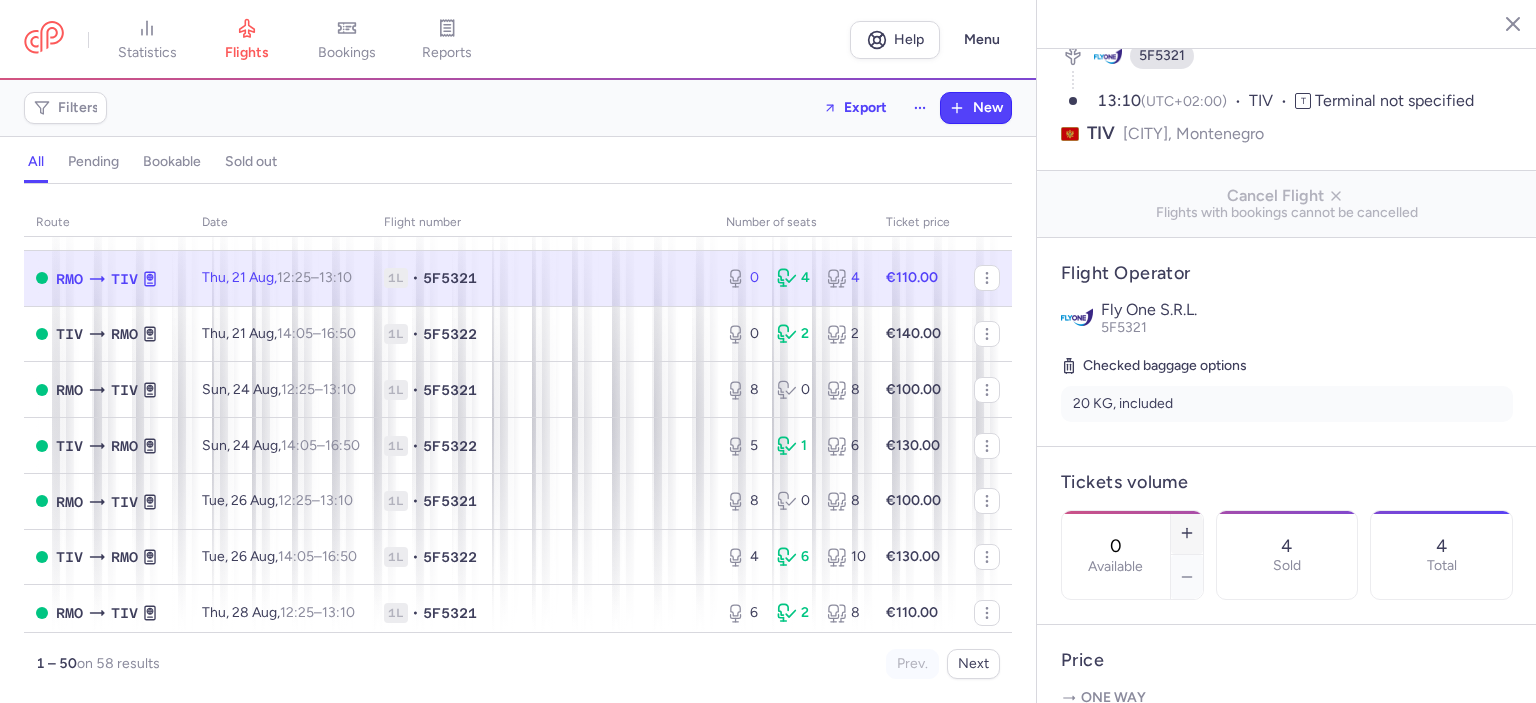 scroll, scrollTop: 200, scrollLeft: 0, axis: vertical 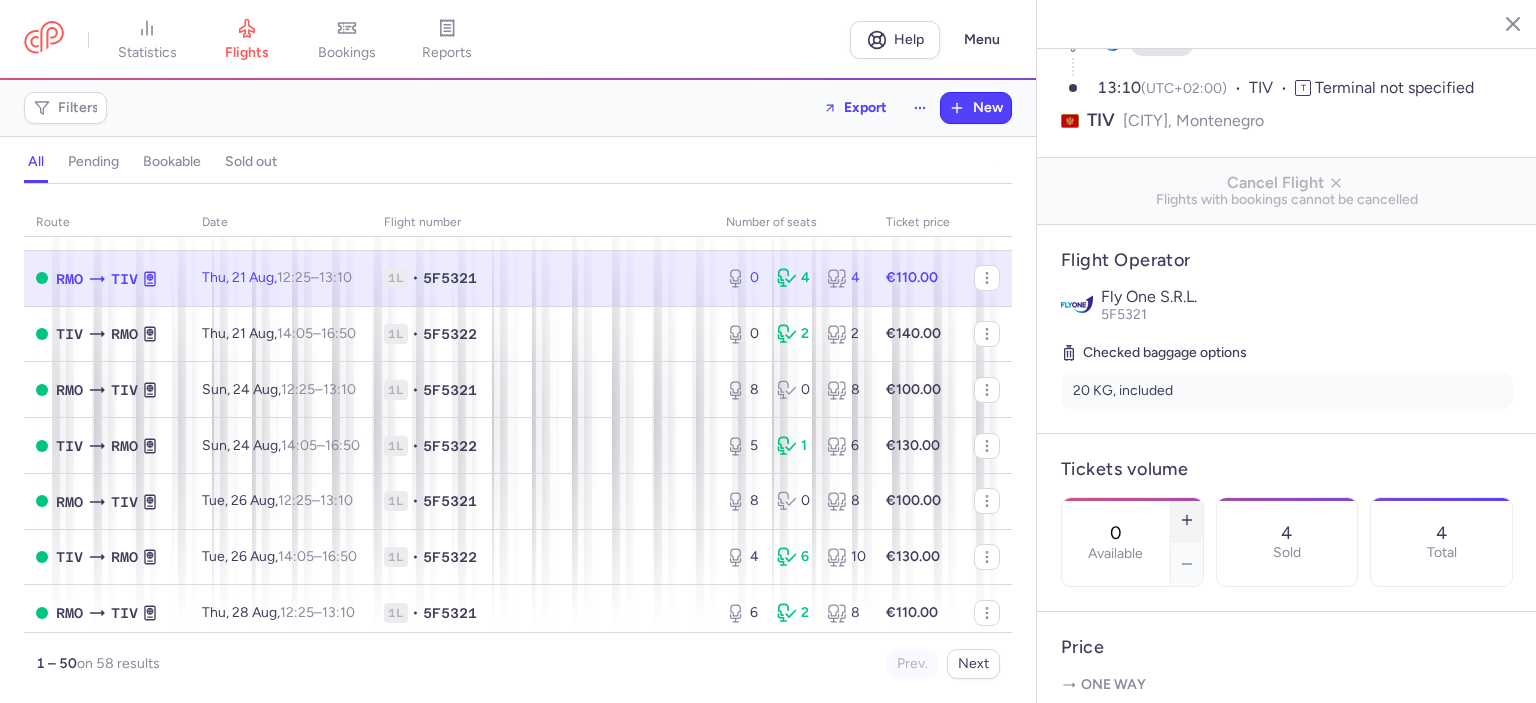 click at bounding box center (1187, 520) 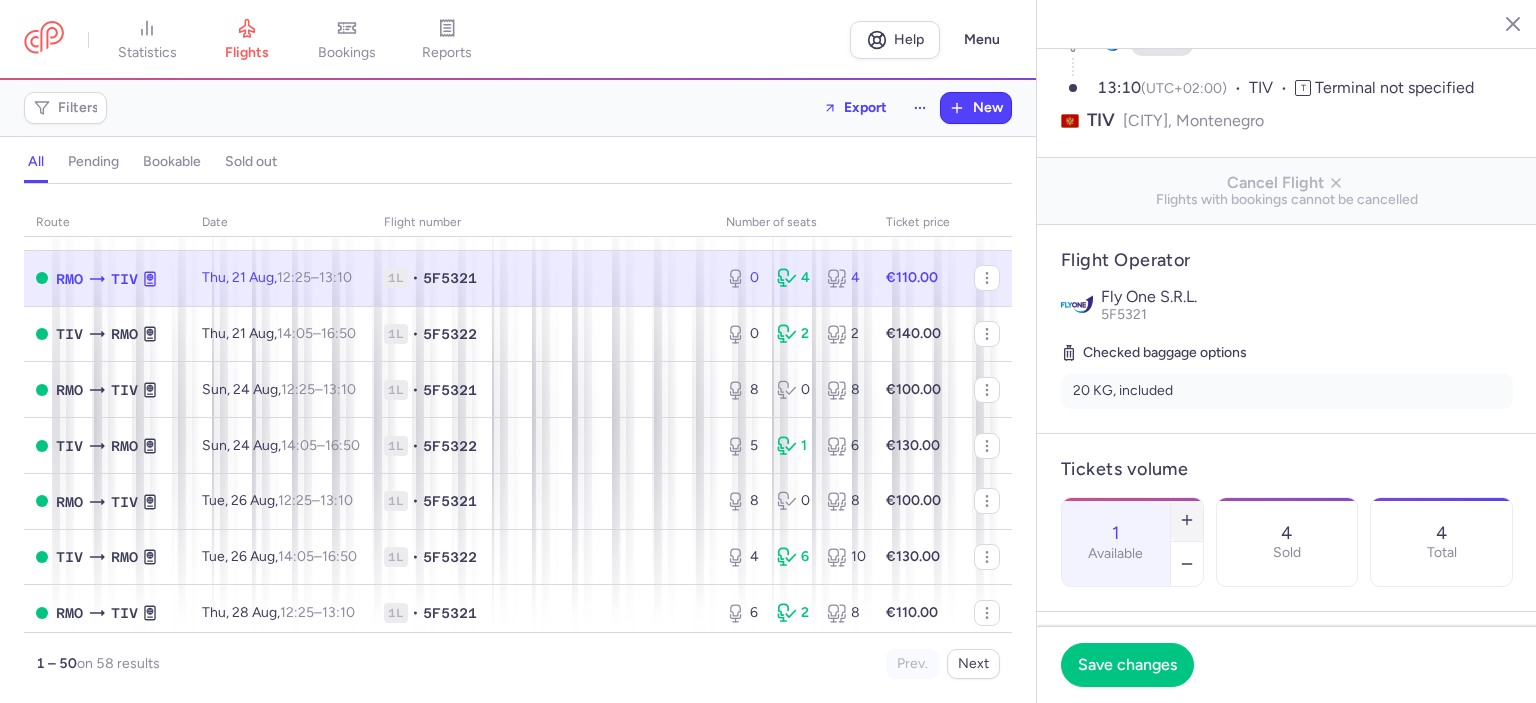 click 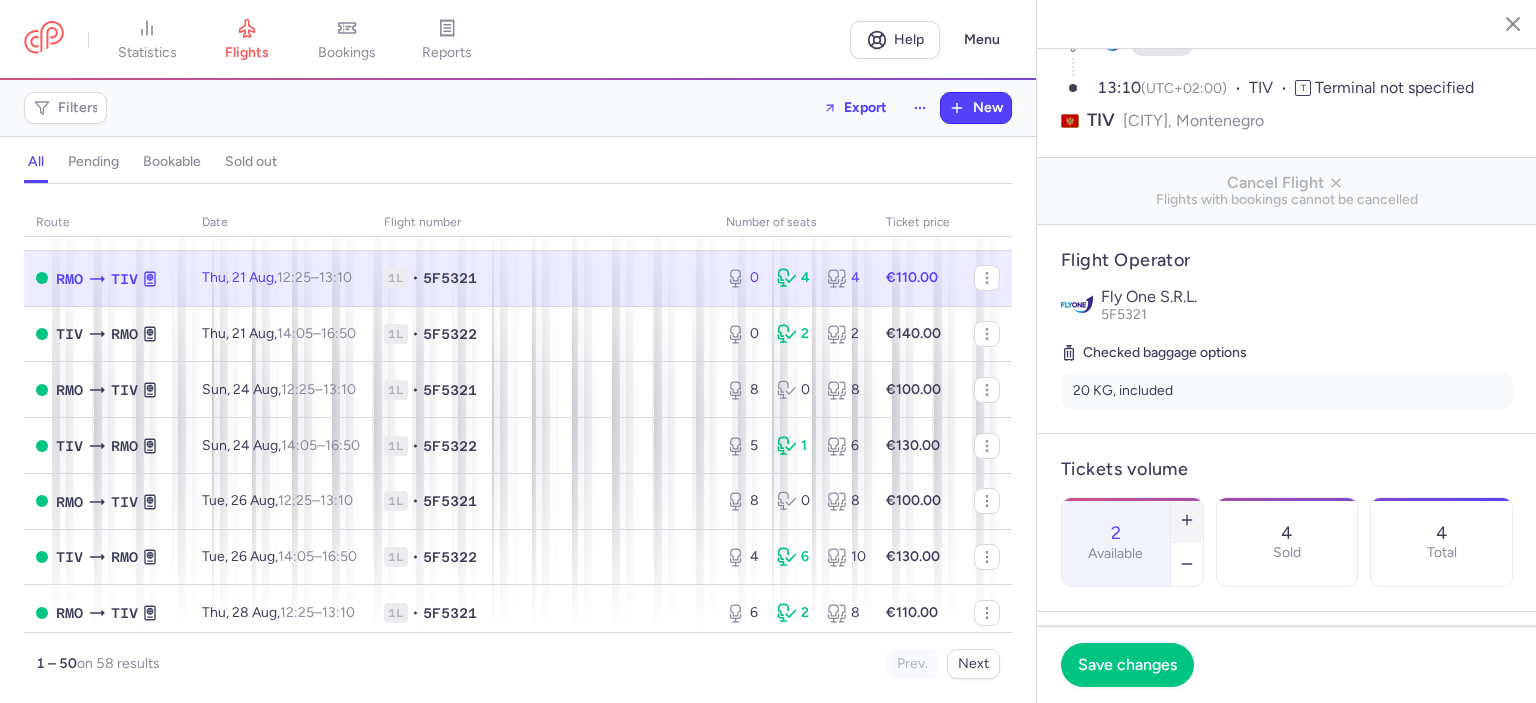 click 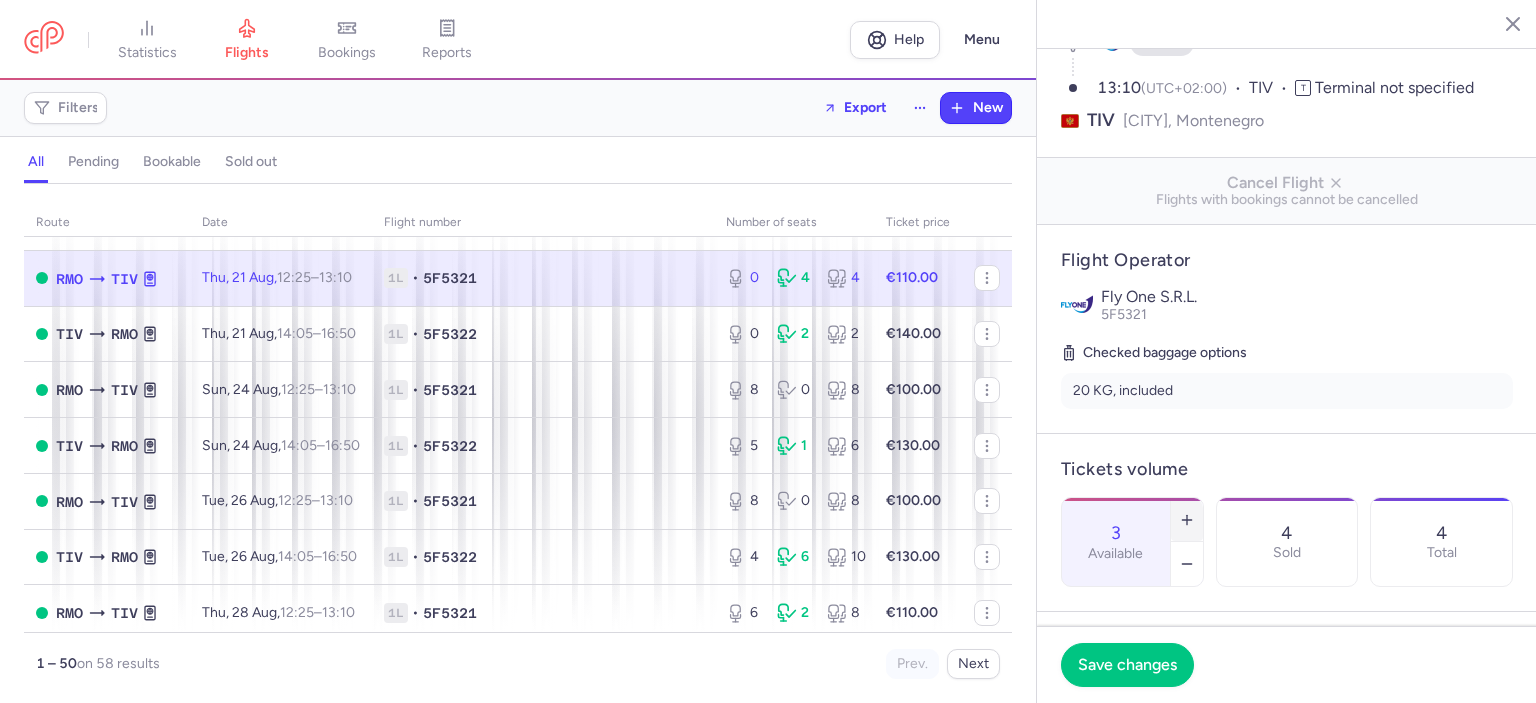 click 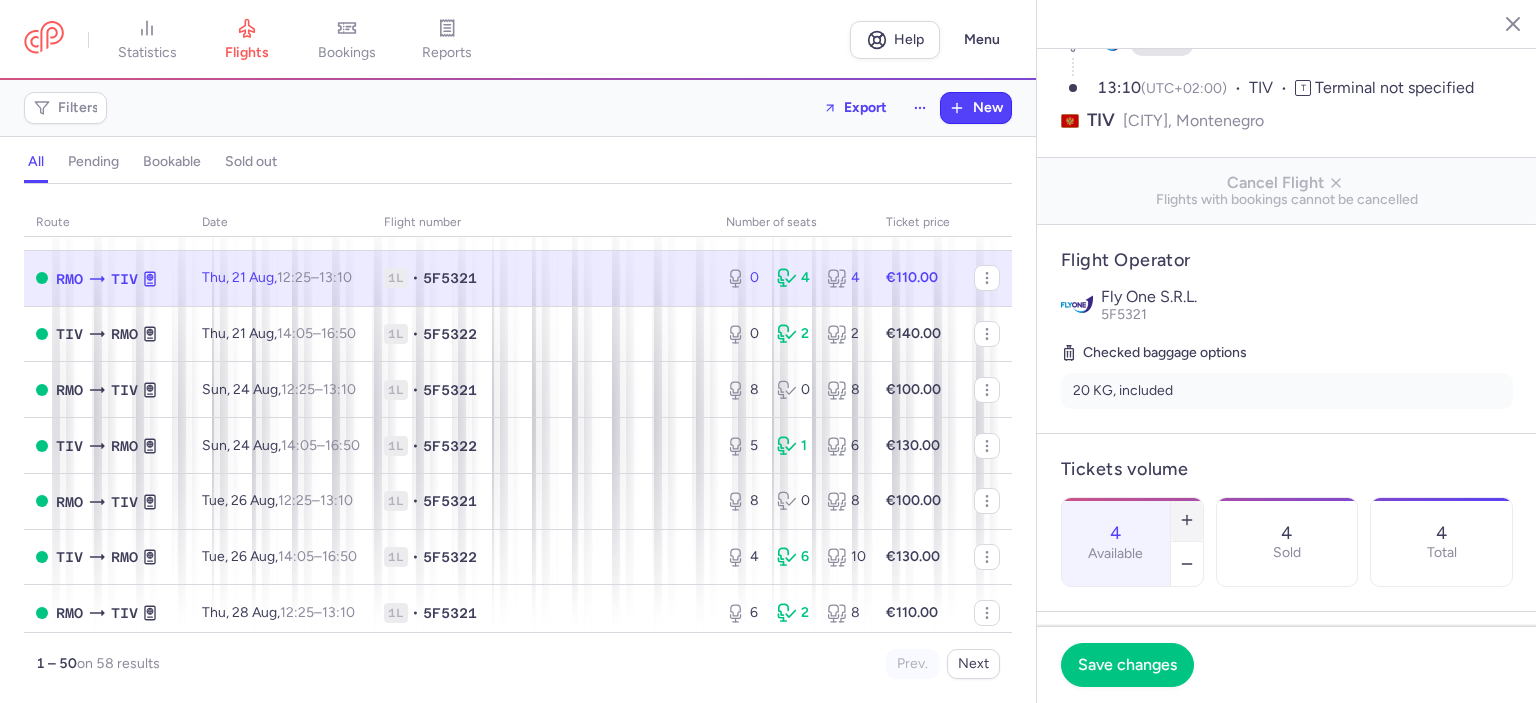click 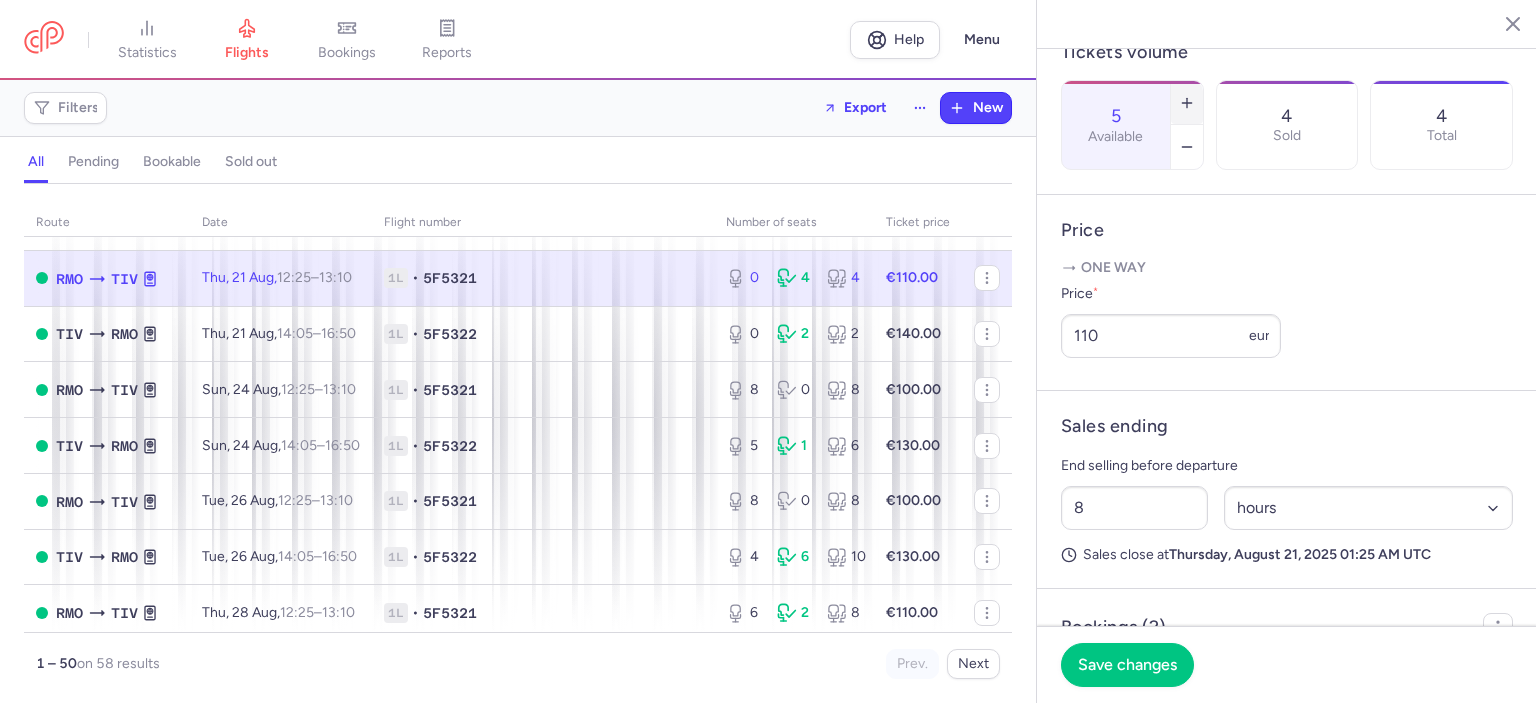 scroll, scrollTop: 500, scrollLeft: 0, axis: vertical 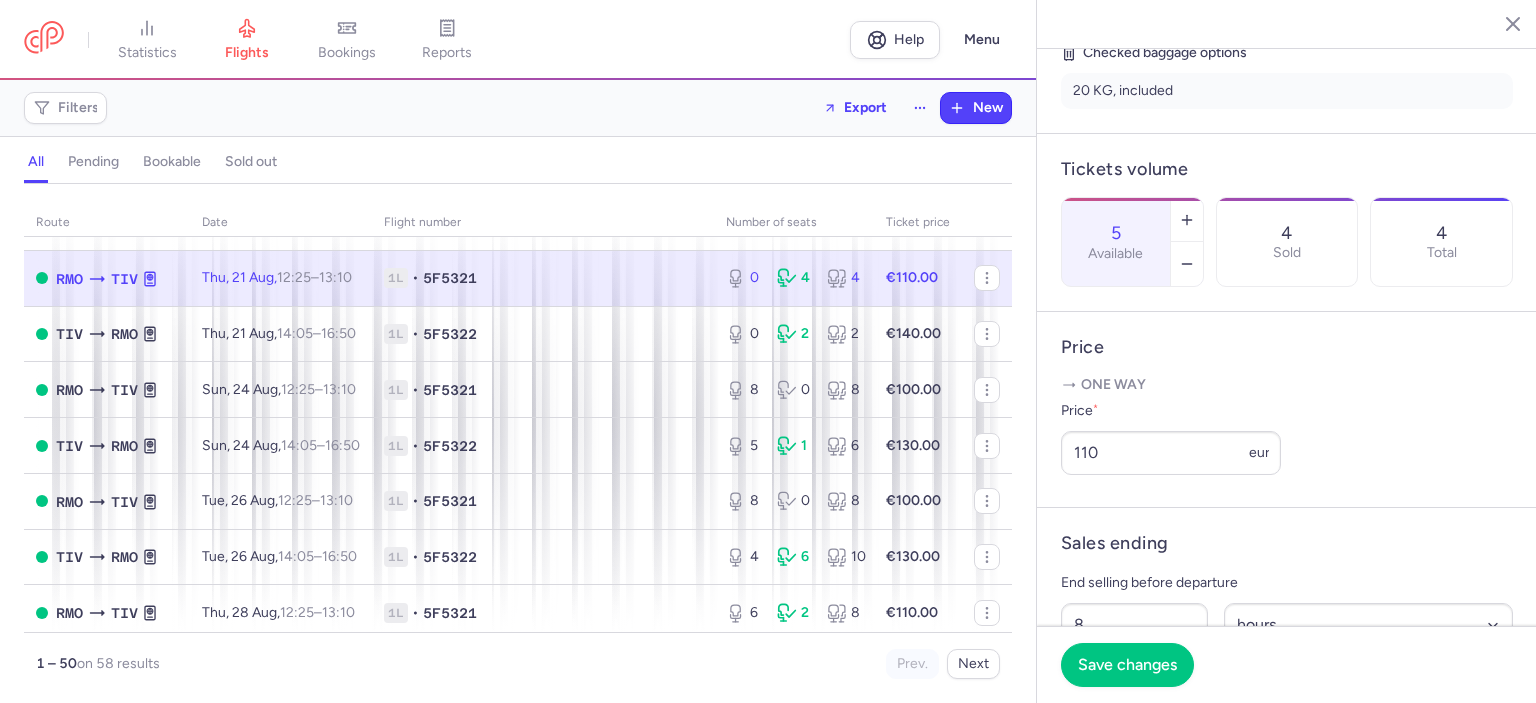 click on "Price" at bounding box center [1287, 347] 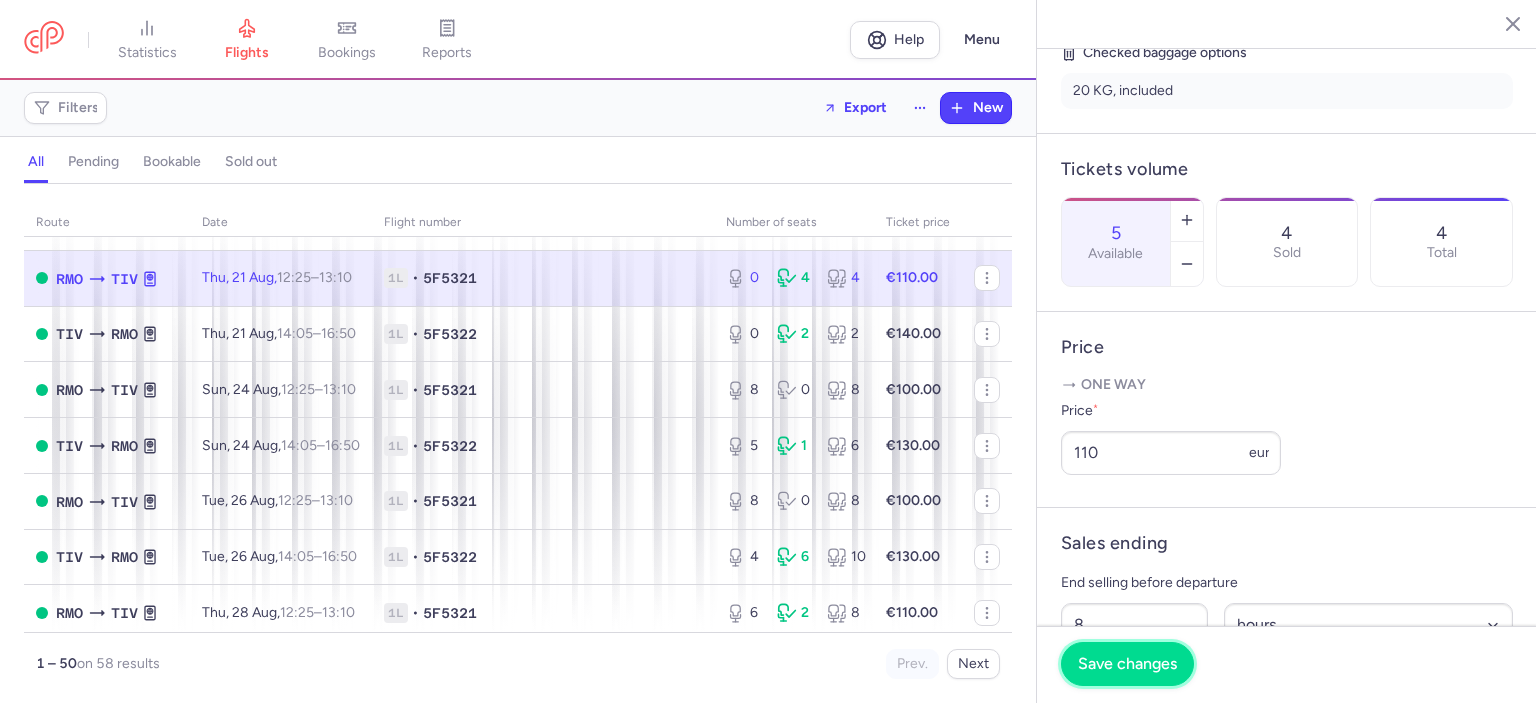 click on "Save changes" at bounding box center (1127, 664) 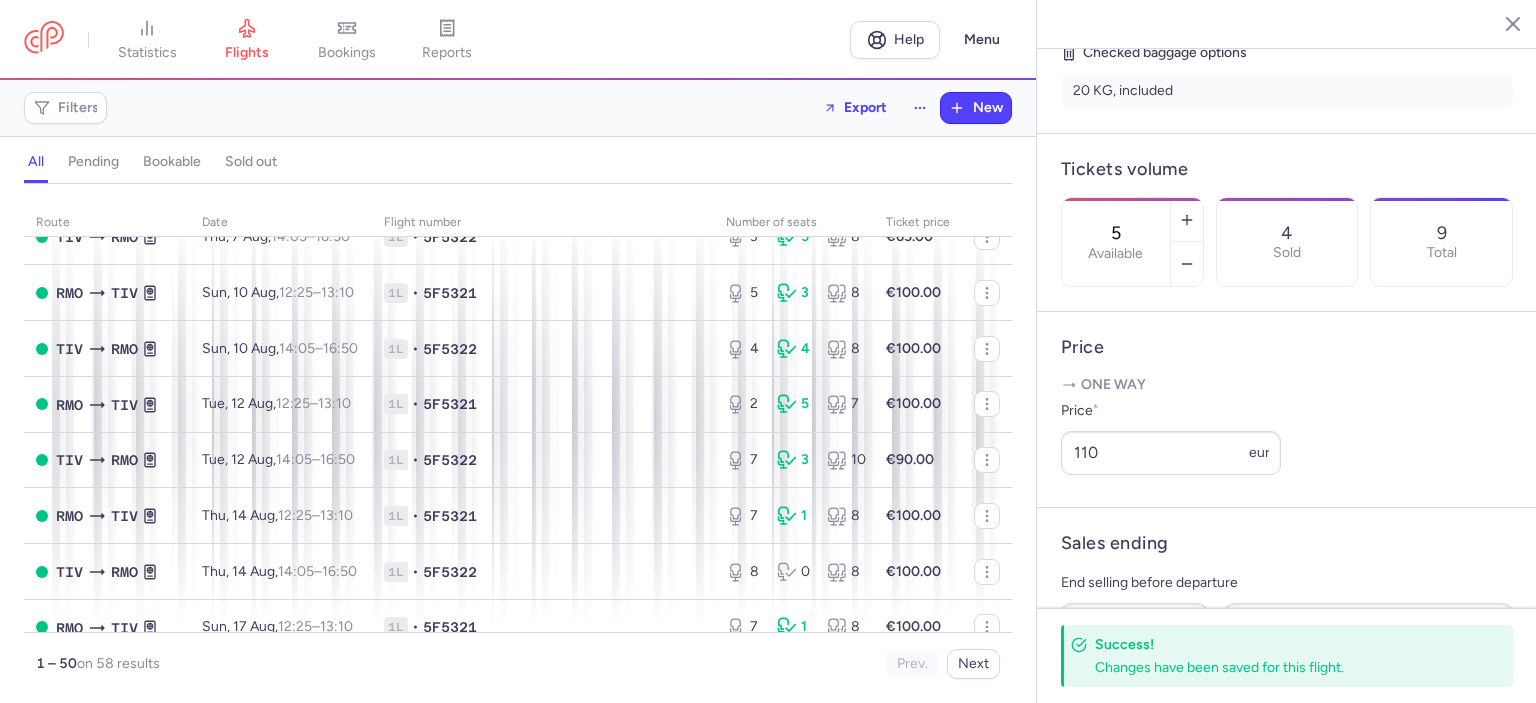 scroll, scrollTop: 200, scrollLeft: 0, axis: vertical 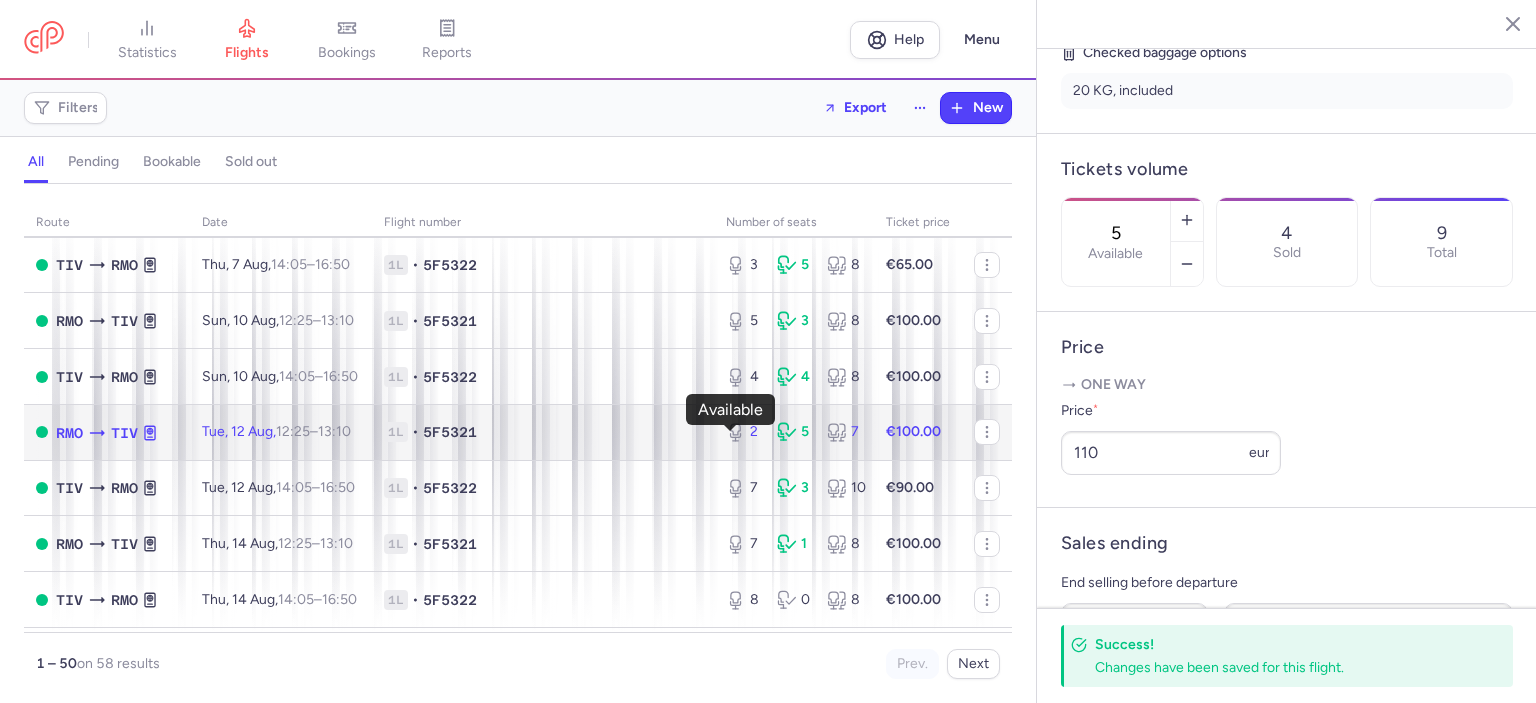 click on "2" at bounding box center [743, 432] 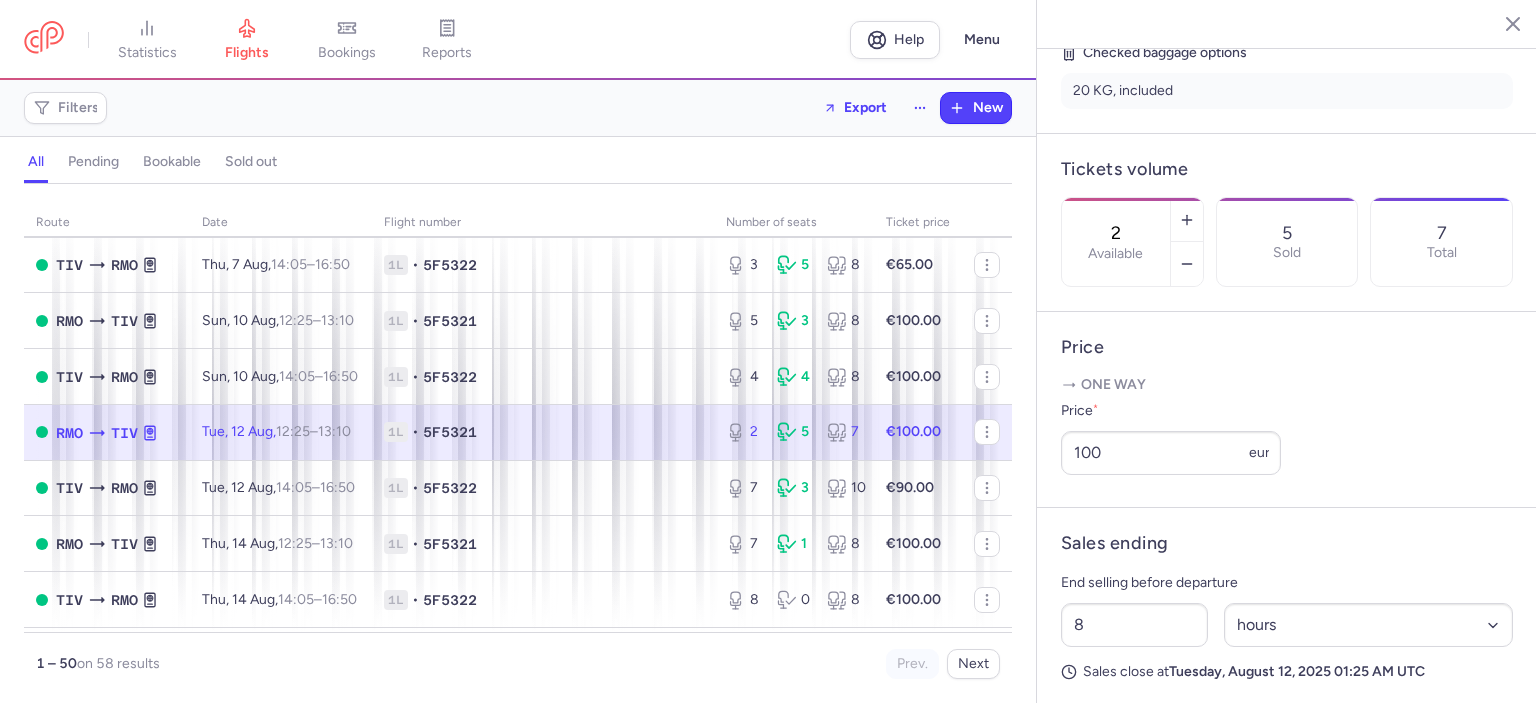click on "1L • 5F5321" at bounding box center (543, 432) 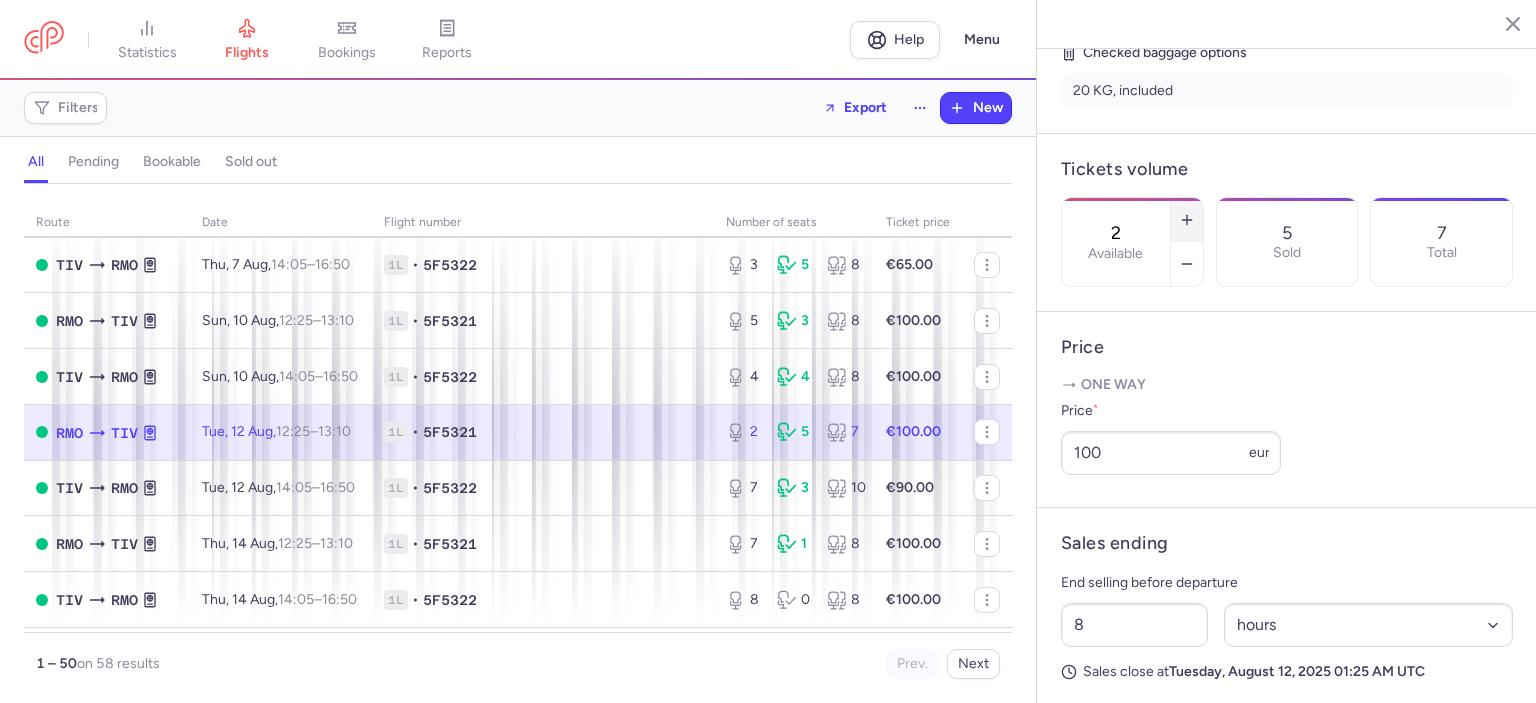 click at bounding box center (1187, 220) 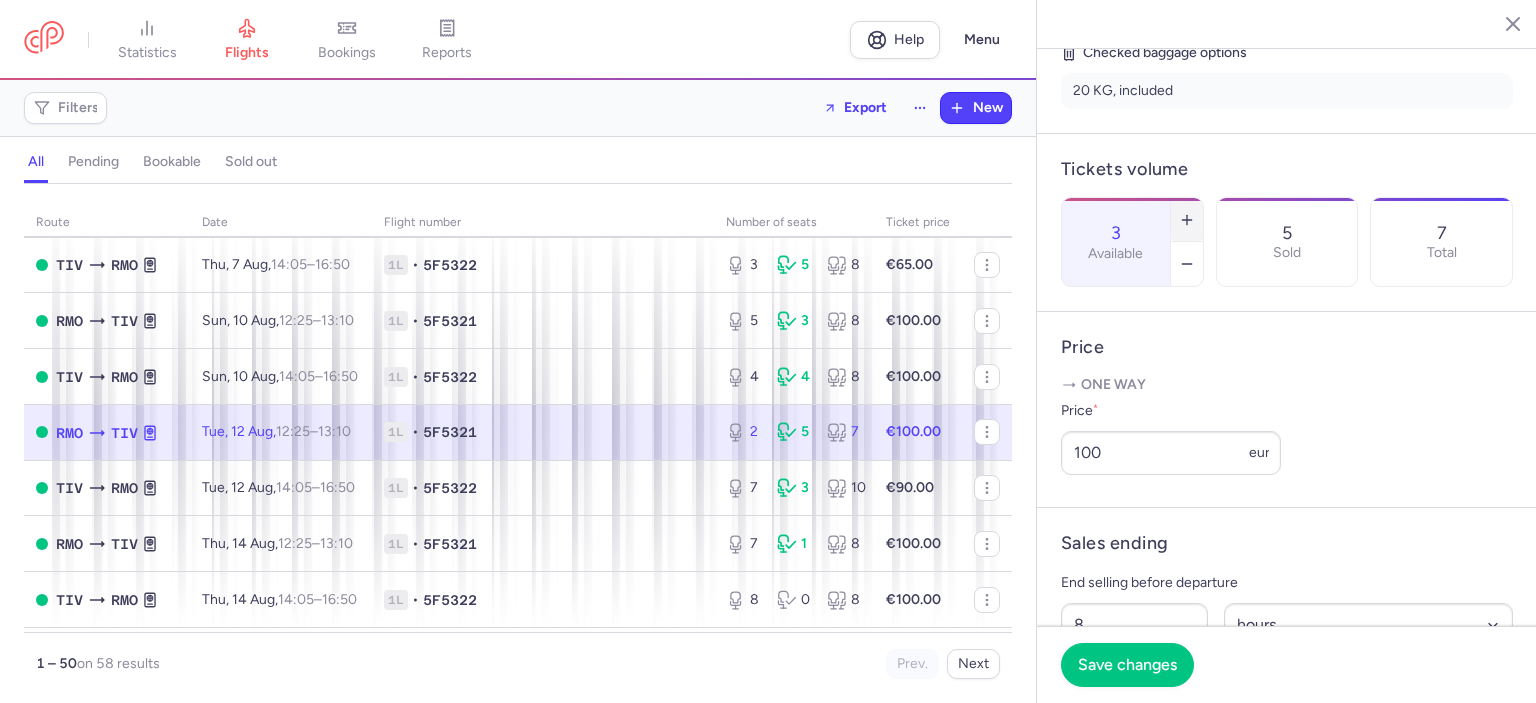 click at bounding box center (1187, 220) 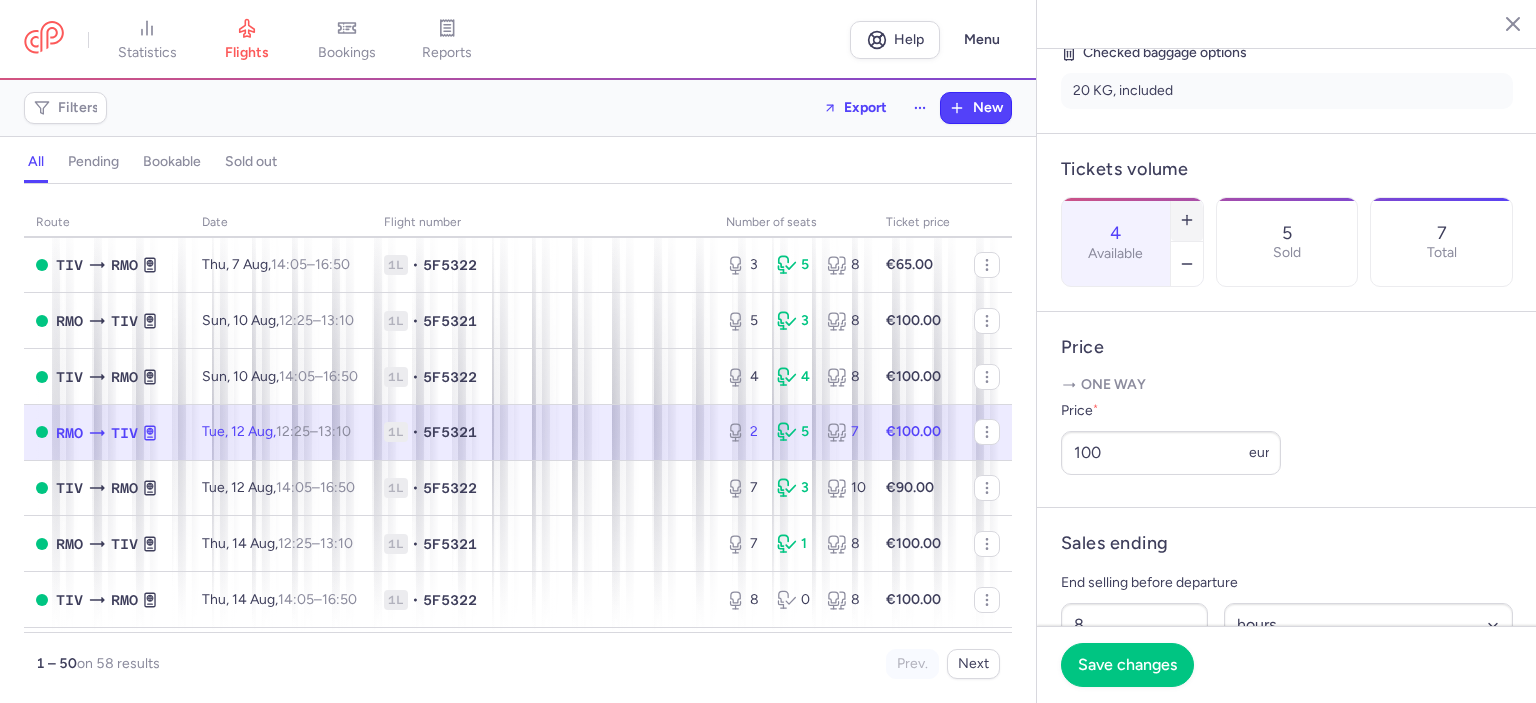 click at bounding box center (1187, 220) 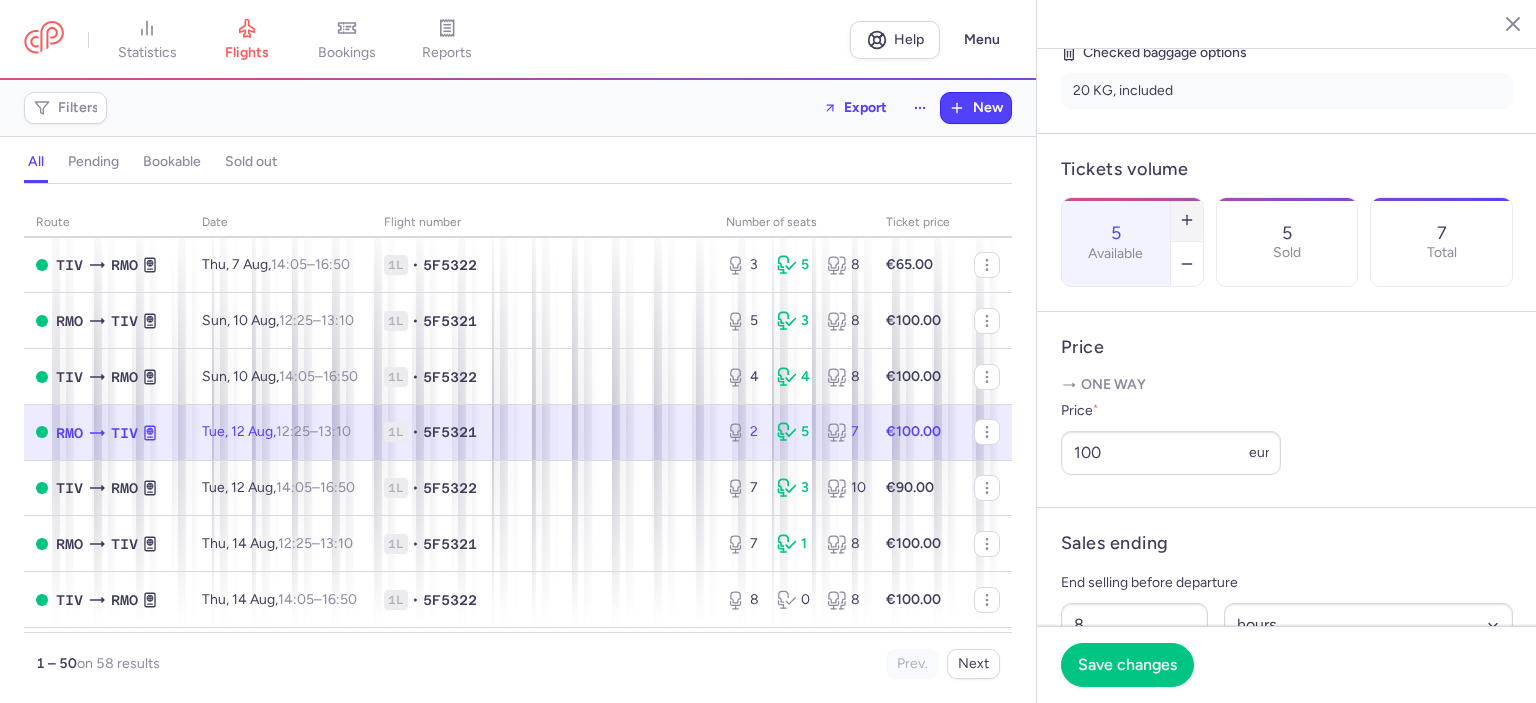 click at bounding box center [1187, 220] 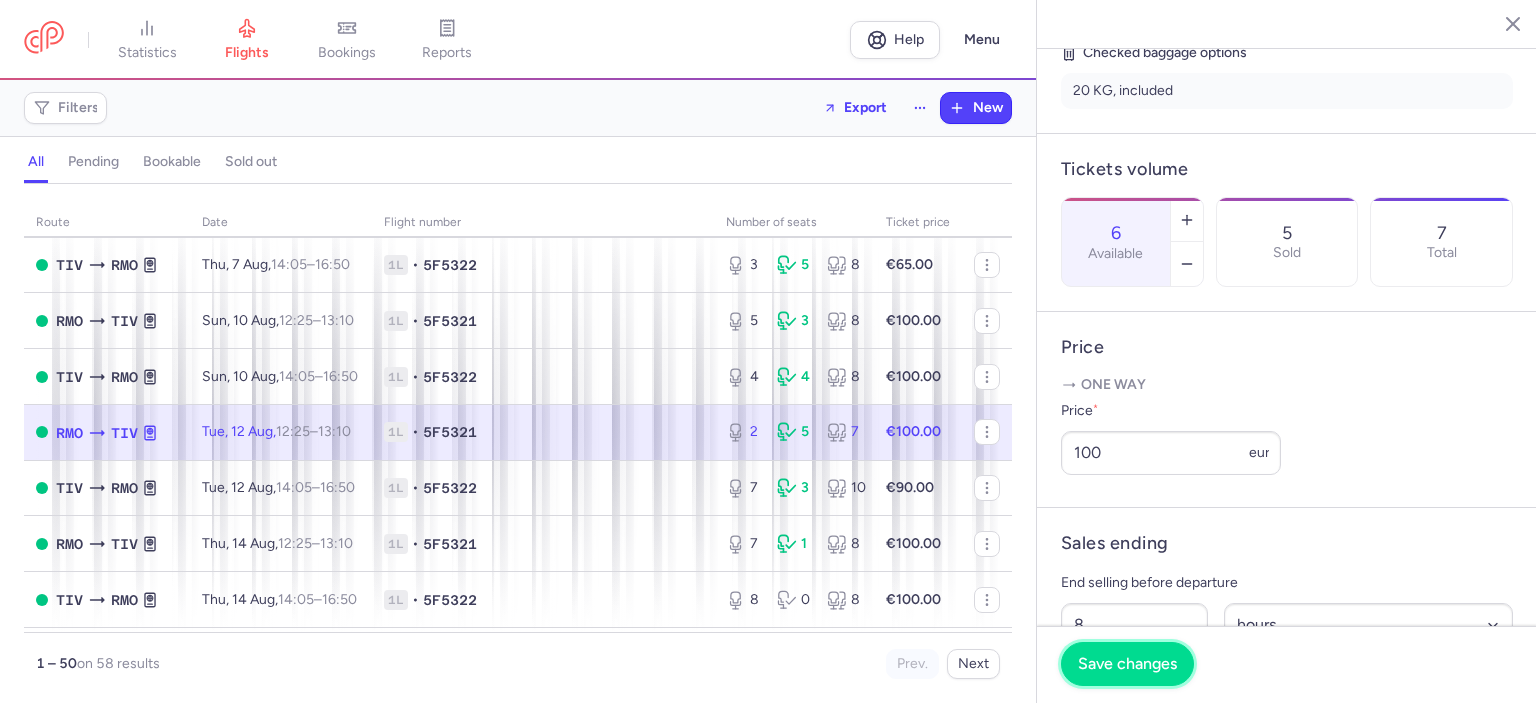 click on "Save changes" at bounding box center (1127, 664) 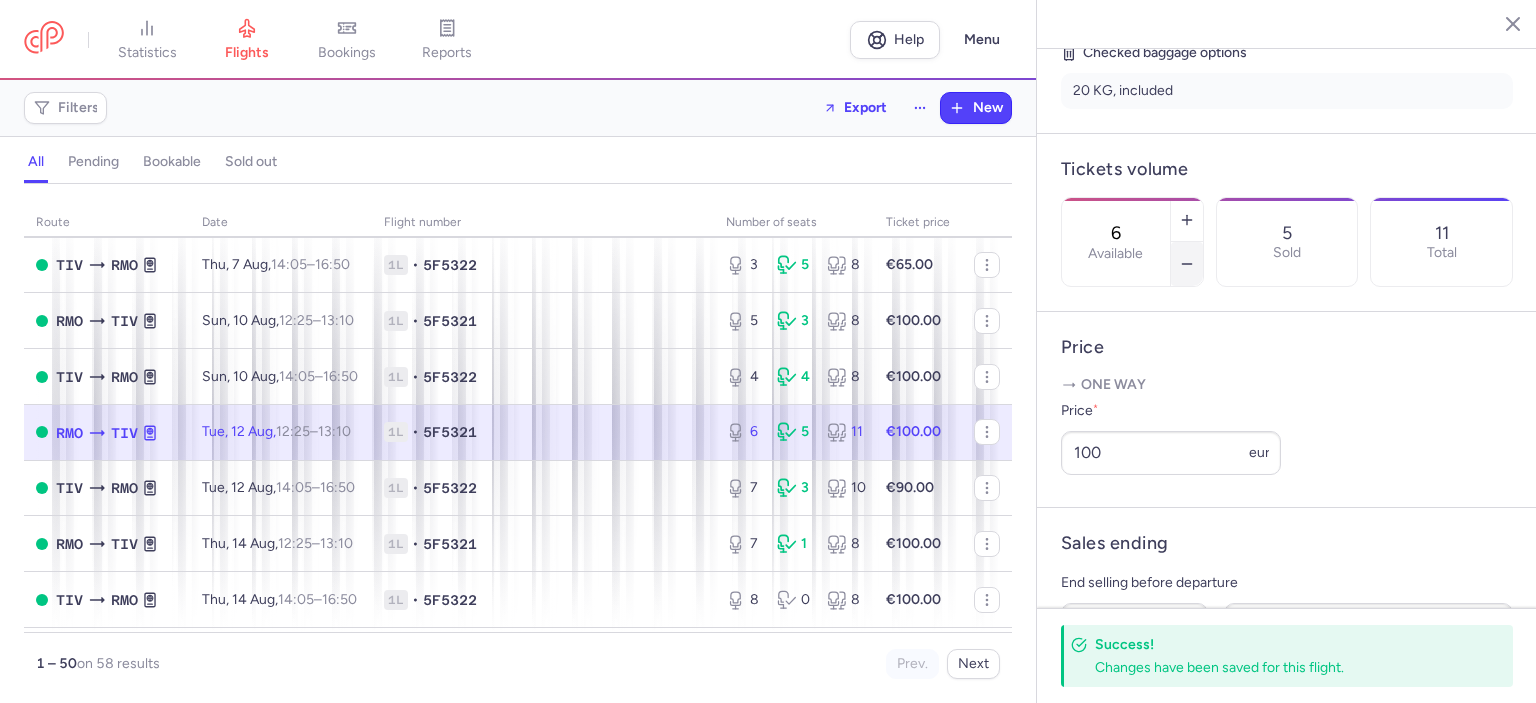click 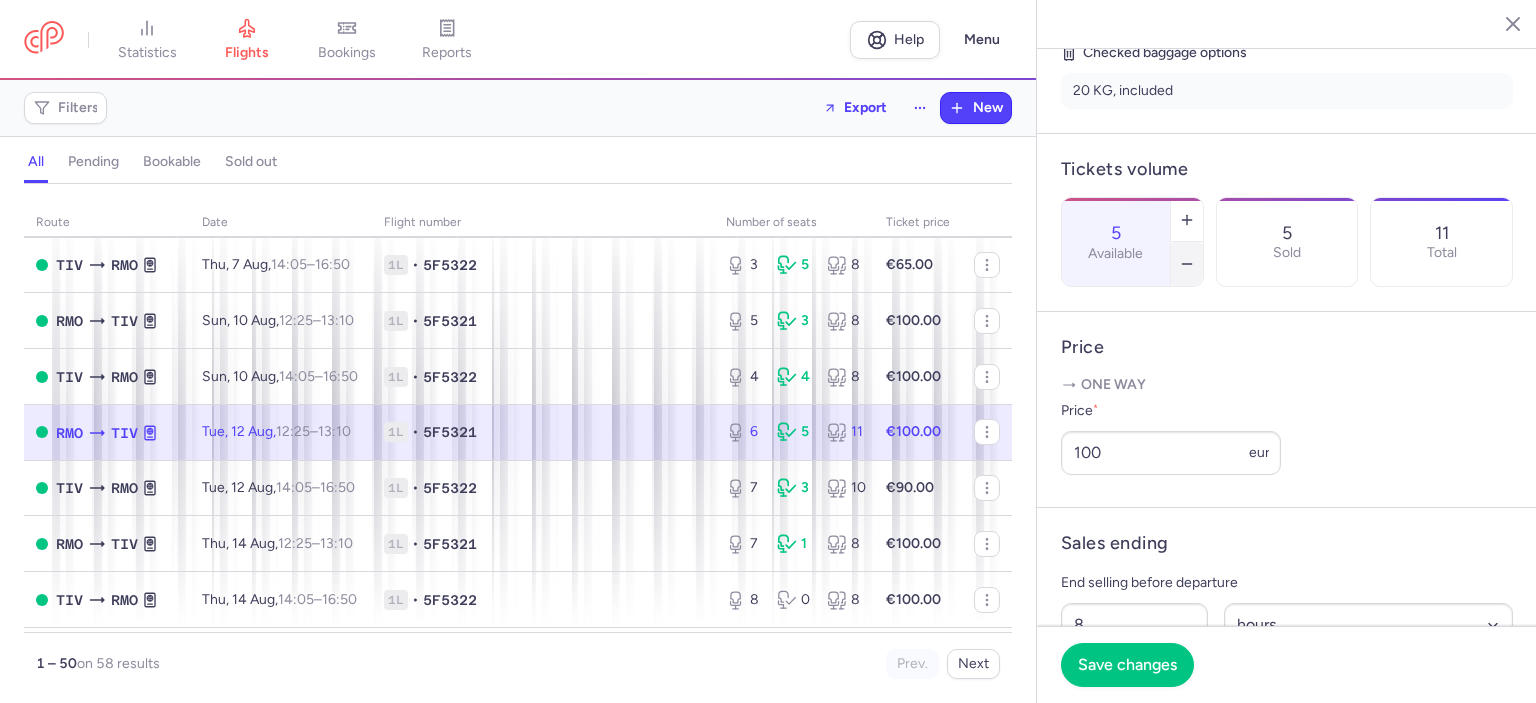 click 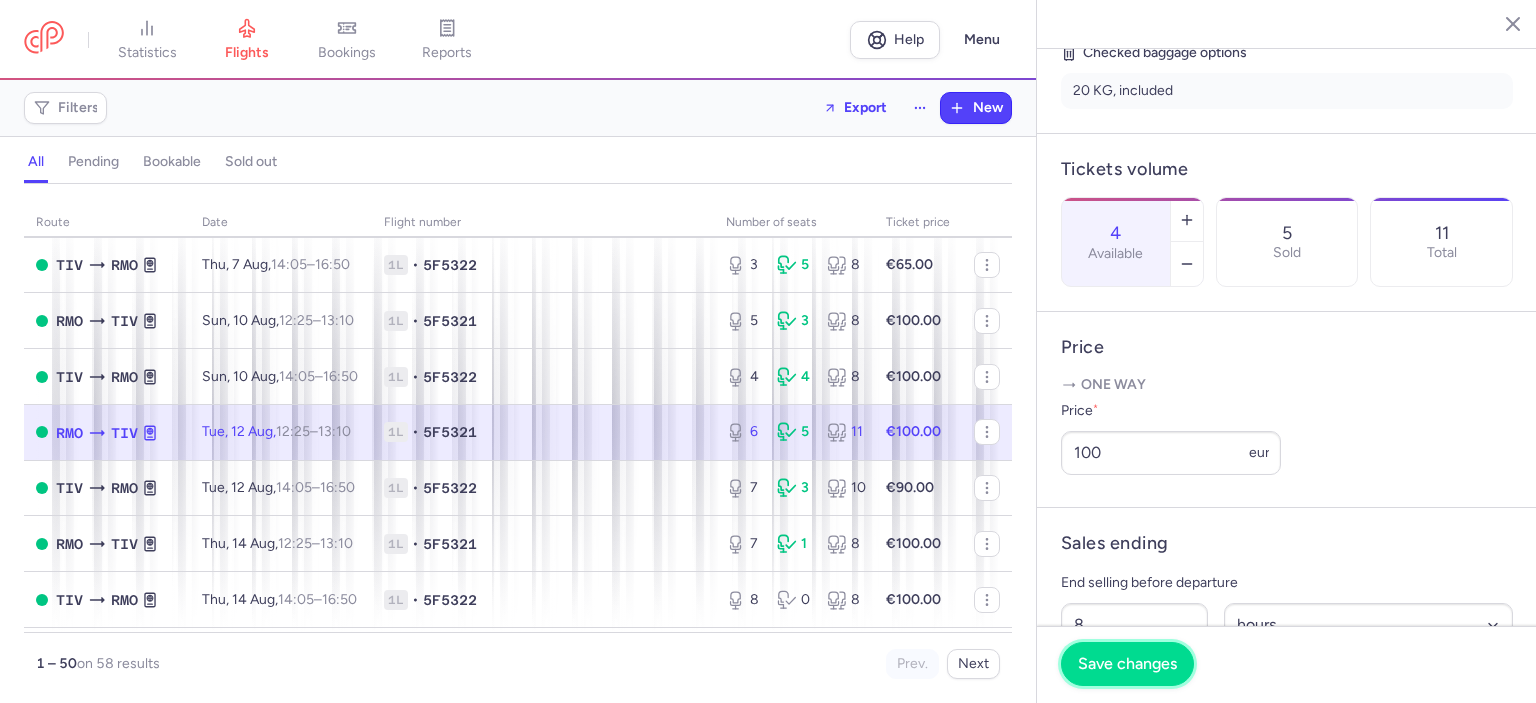 click on "Save changes" at bounding box center [1127, 664] 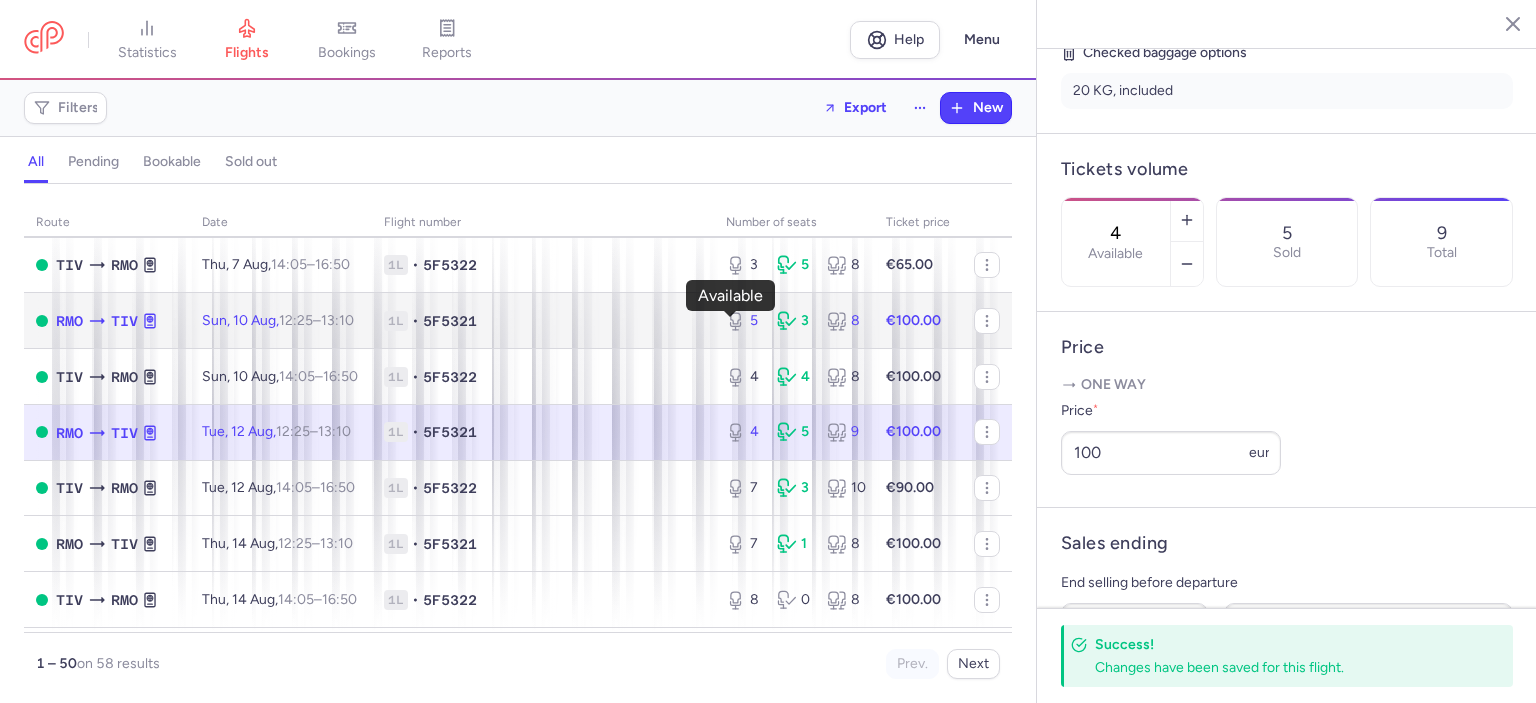 click on "5" at bounding box center [743, 321] 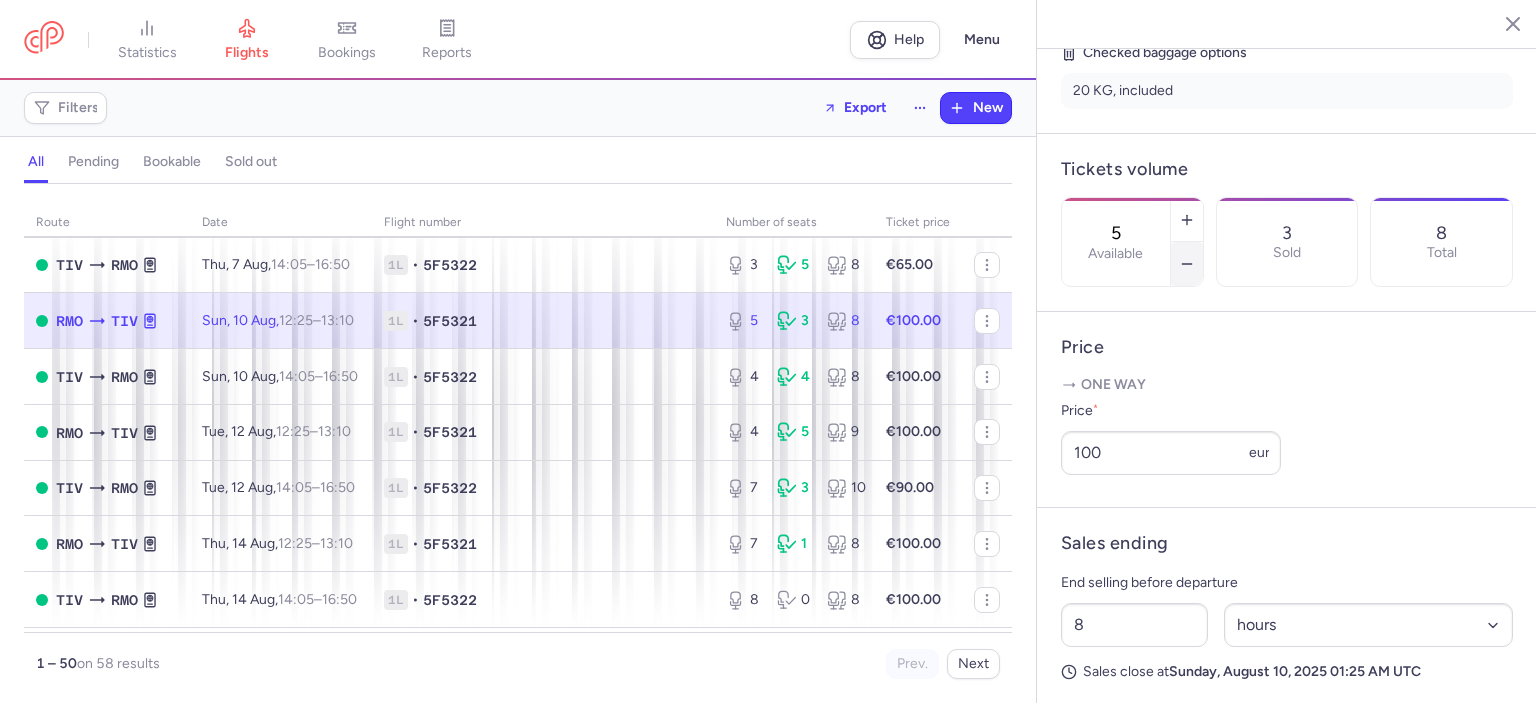 click 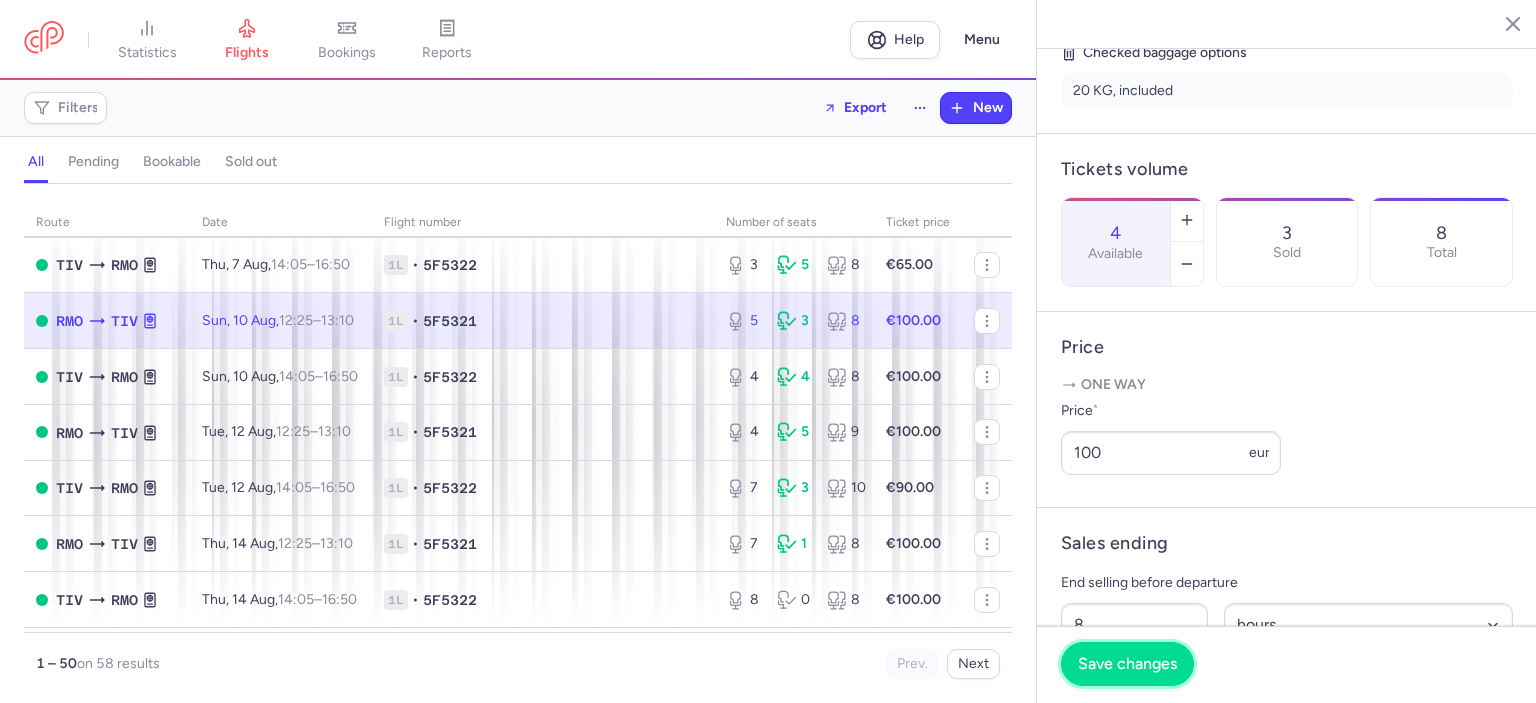 click on "Save changes" at bounding box center (1127, 664) 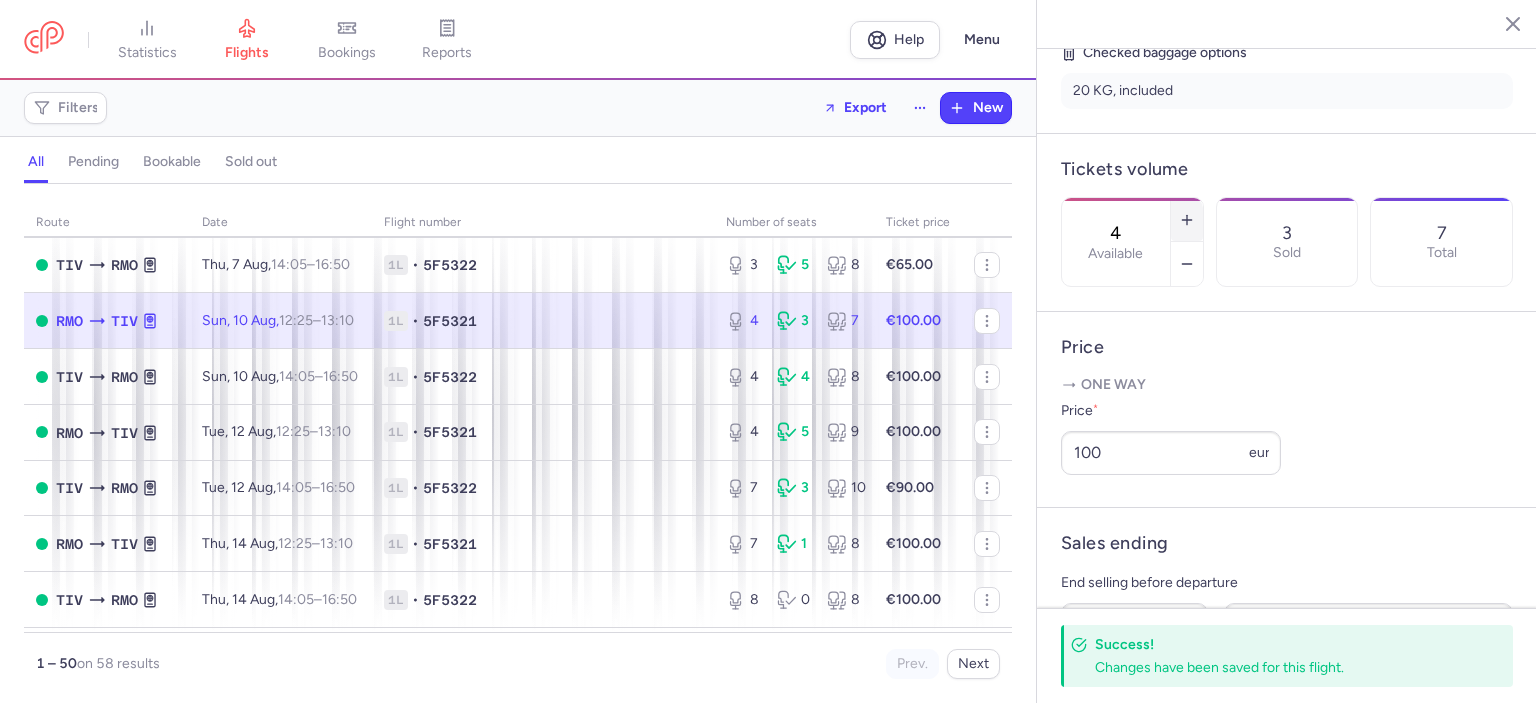 click 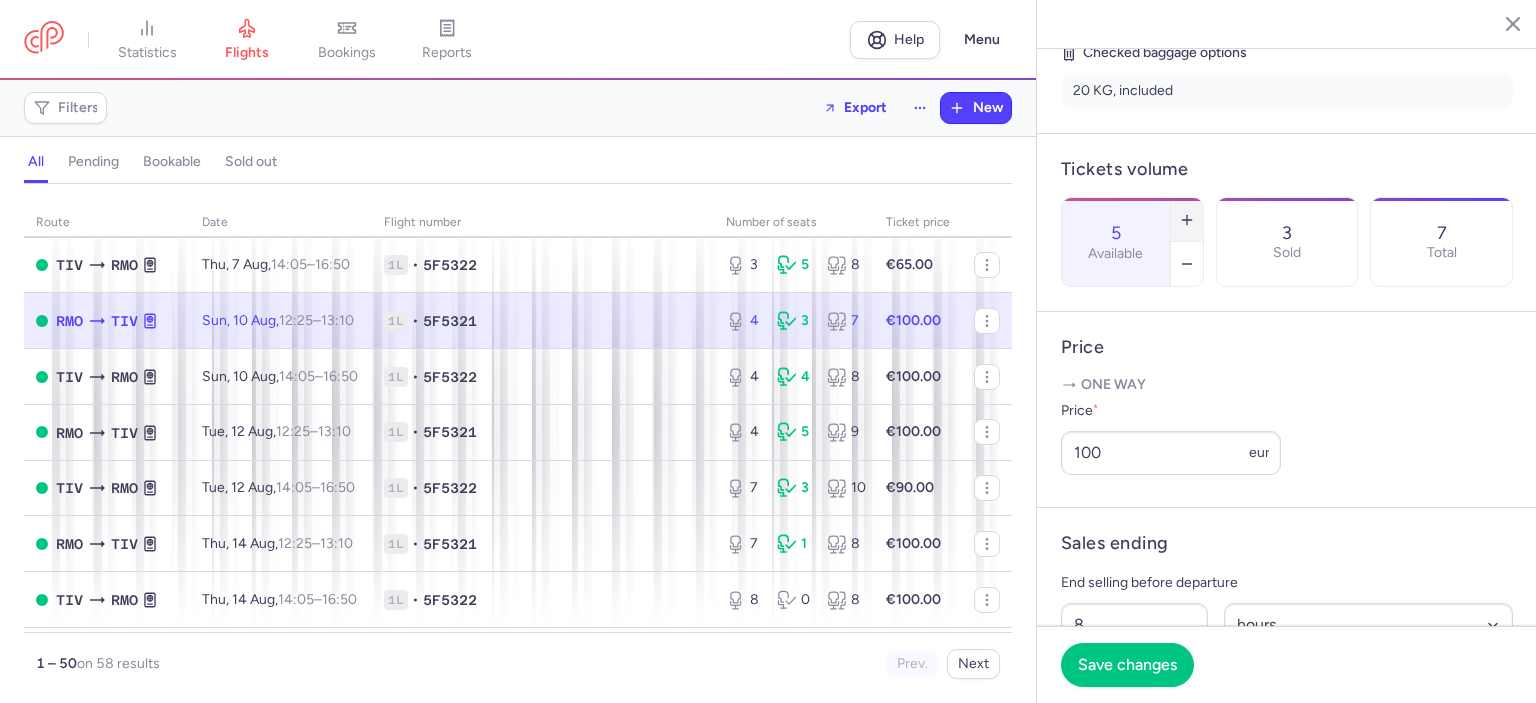 click 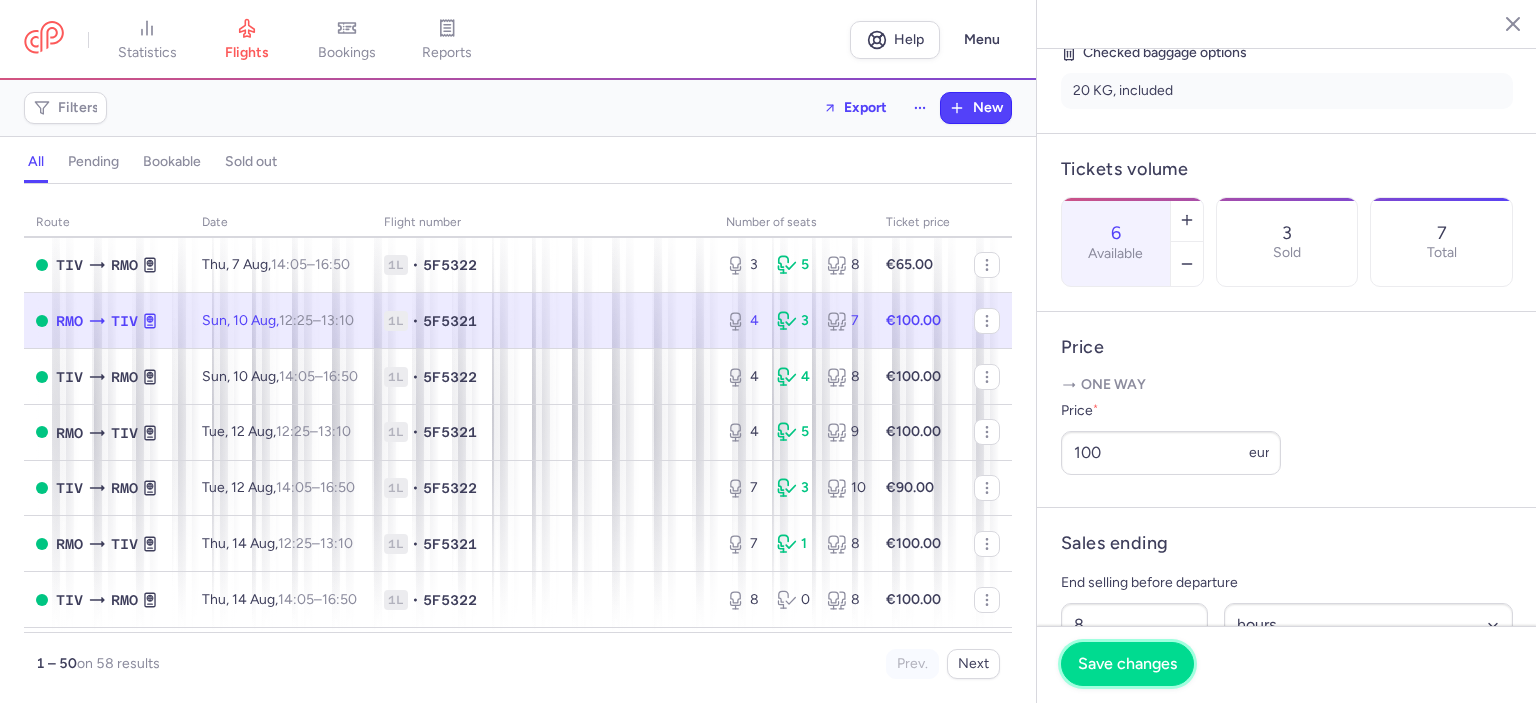 drag, startPoint x: 1130, startPoint y: 670, endPoint x: 1127, endPoint y: 659, distance: 11.401754 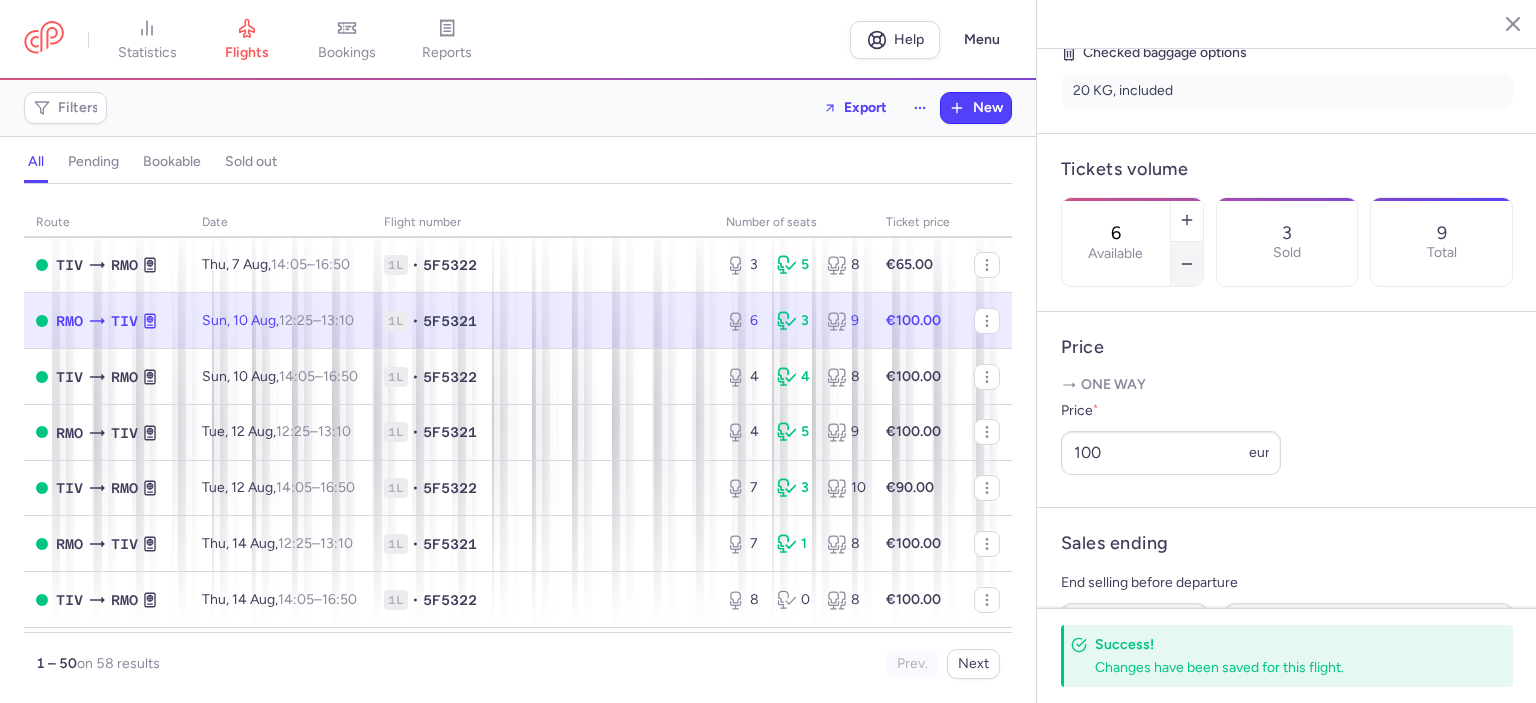 click 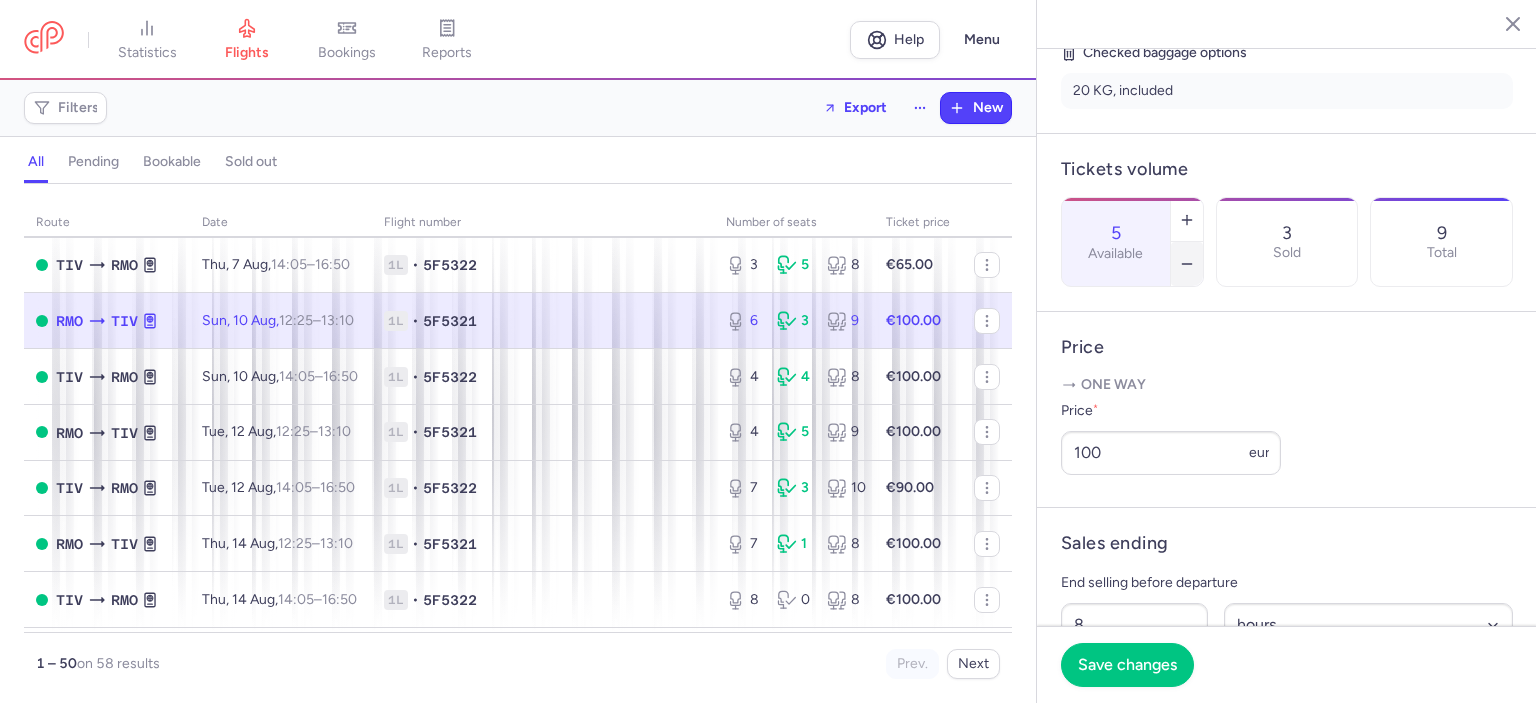 click 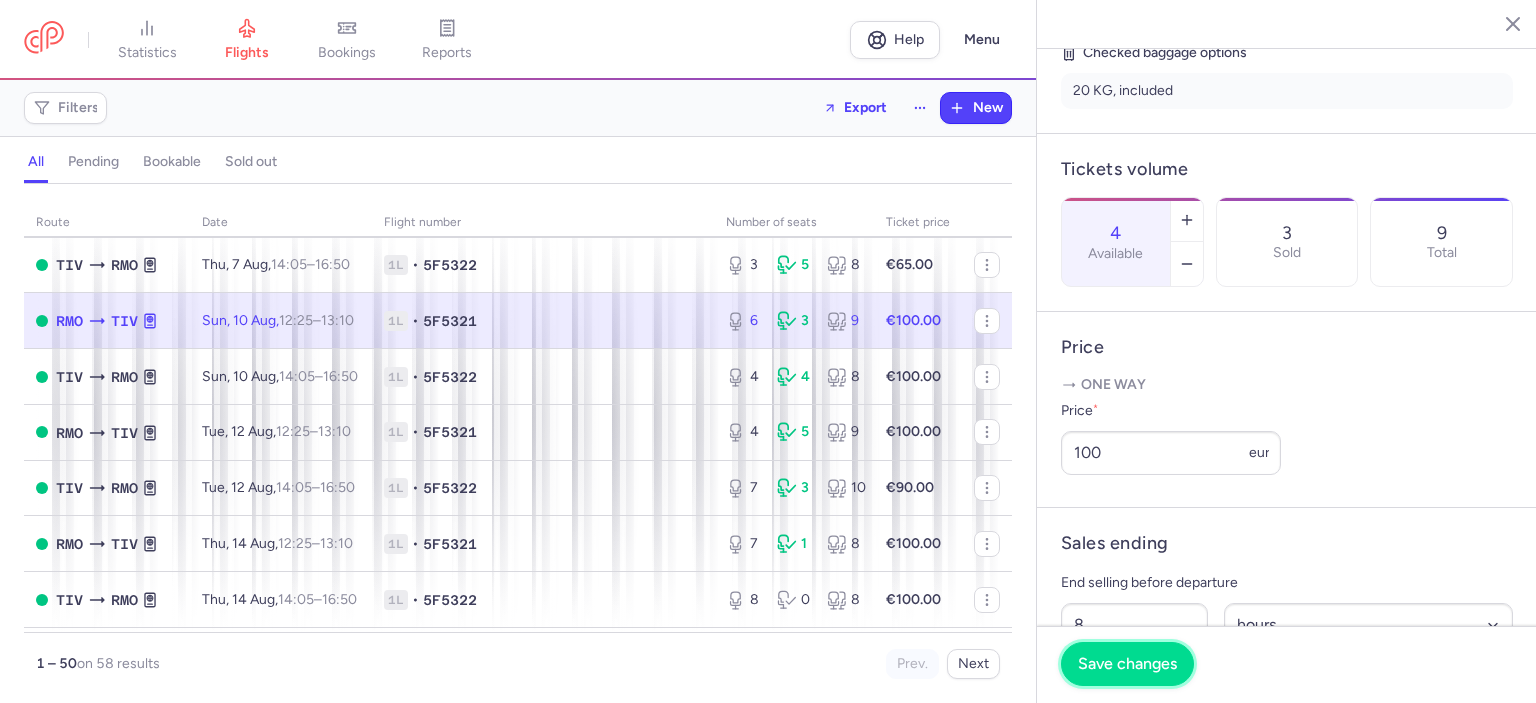 drag, startPoint x: 1122, startPoint y: 665, endPoint x: 1107, endPoint y: 655, distance: 18.027756 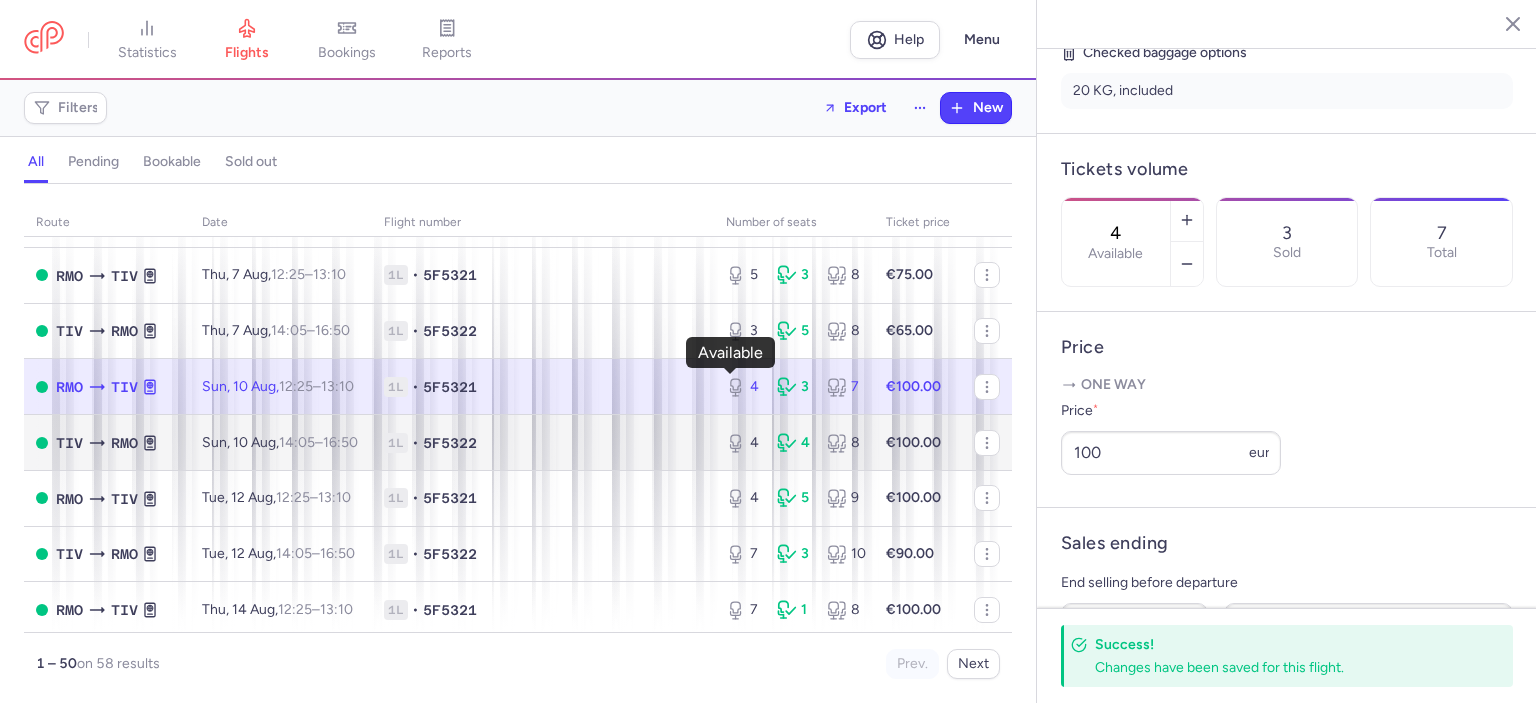 scroll, scrollTop: 100, scrollLeft: 0, axis: vertical 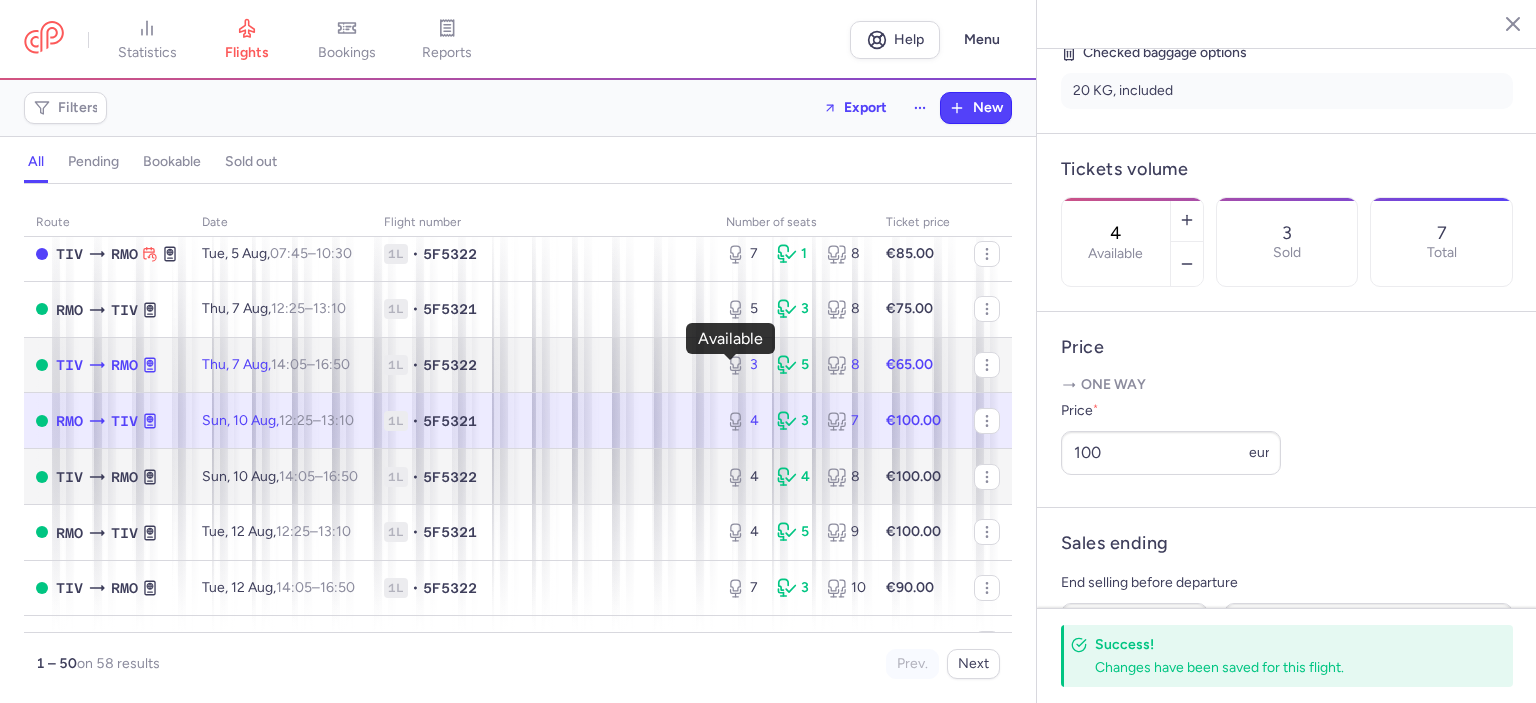 click on "3" at bounding box center (743, 365) 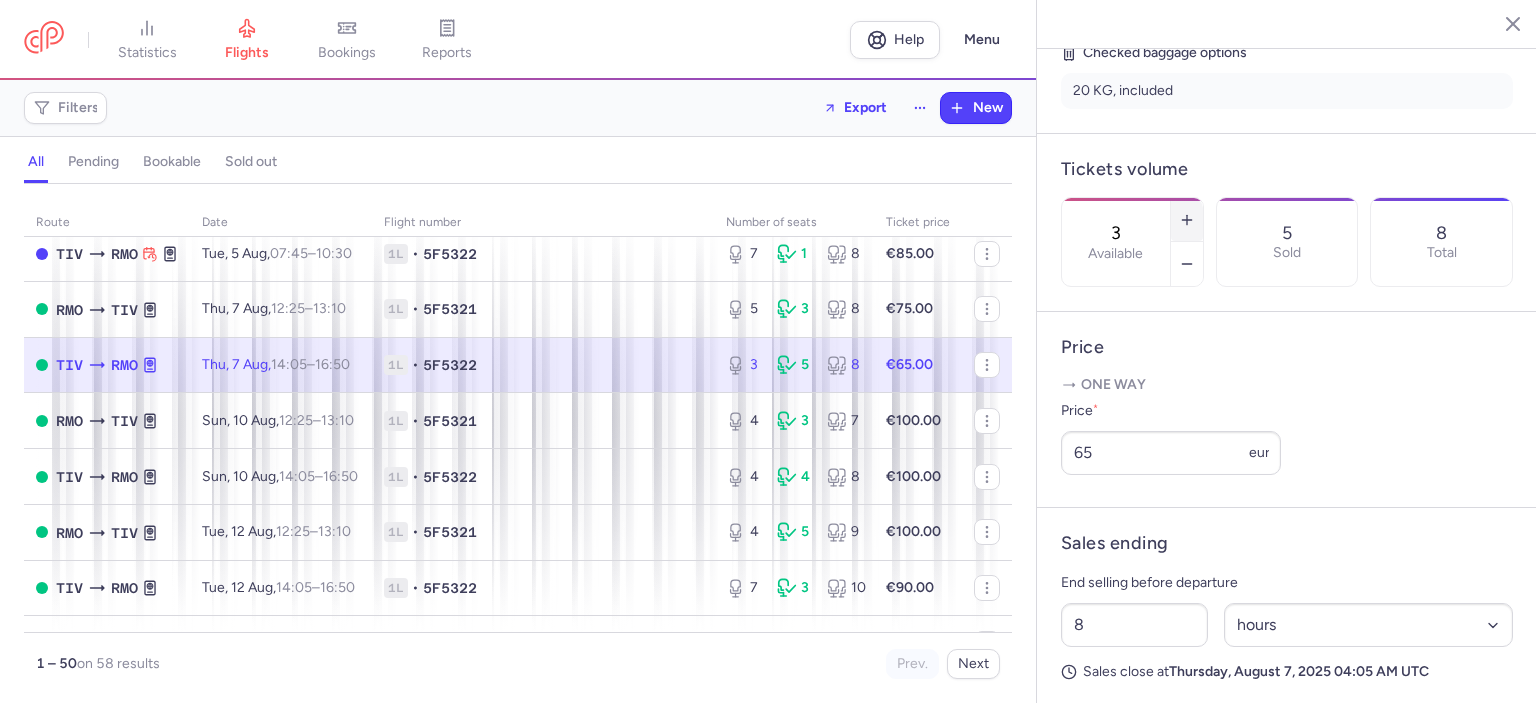 click 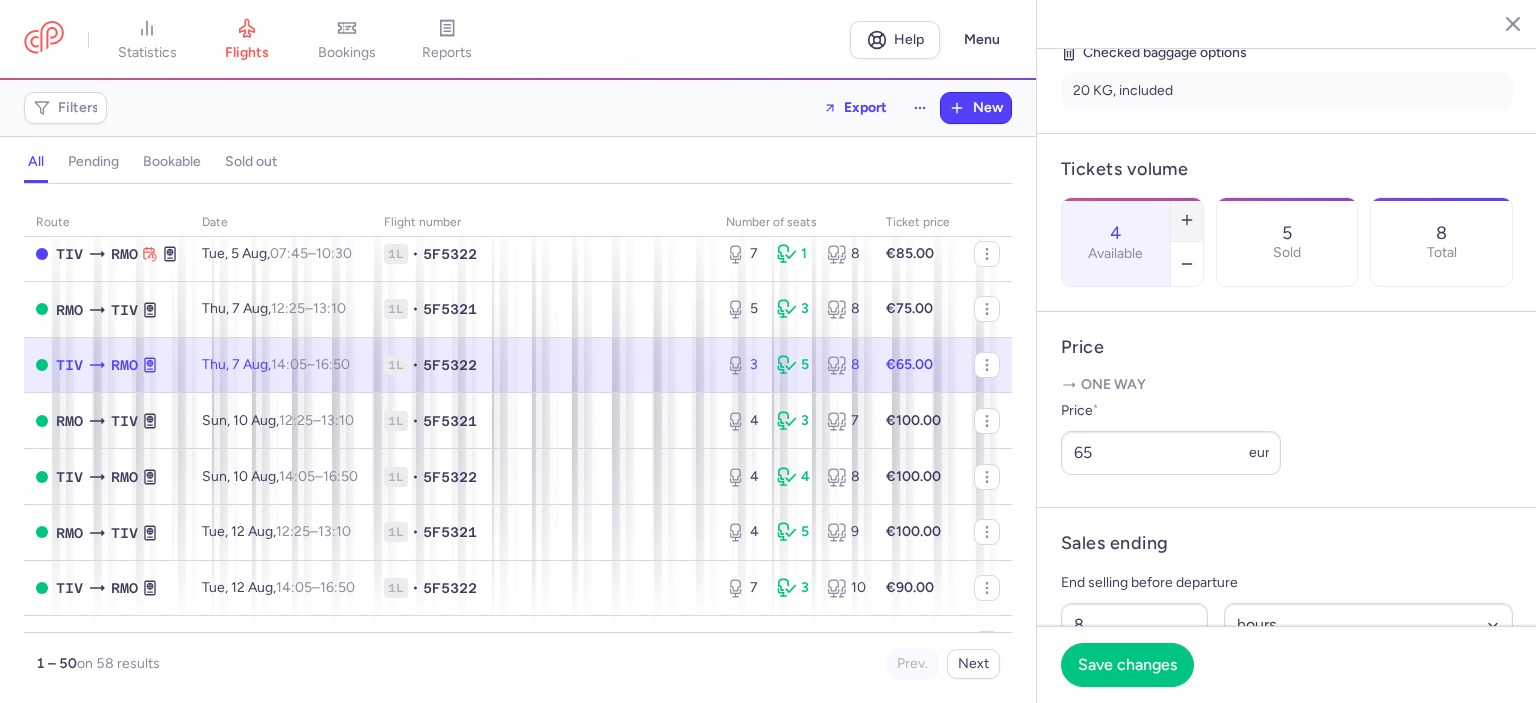 click 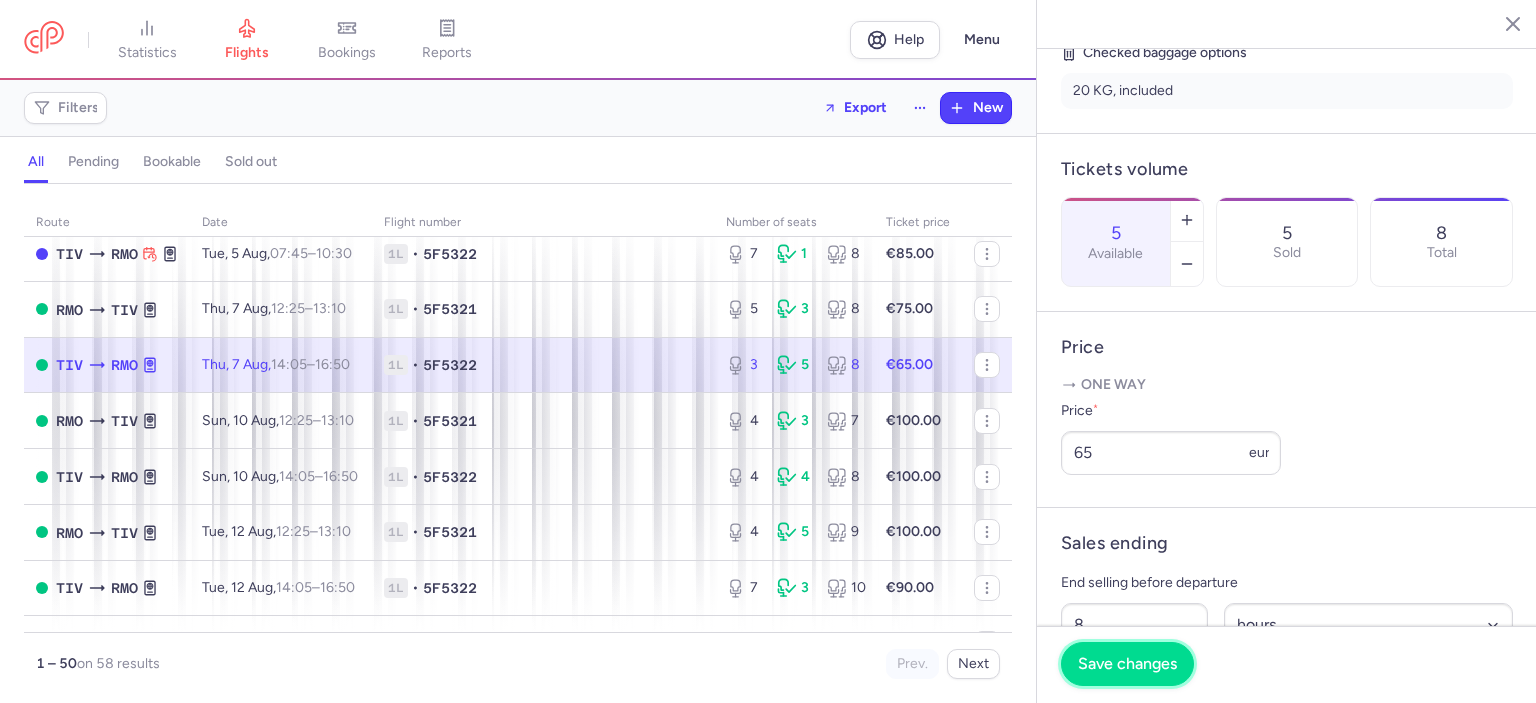 drag, startPoint x: 1132, startPoint y: 663, endPoint x: 1119, endPoint y: 655, distance: 15.264338 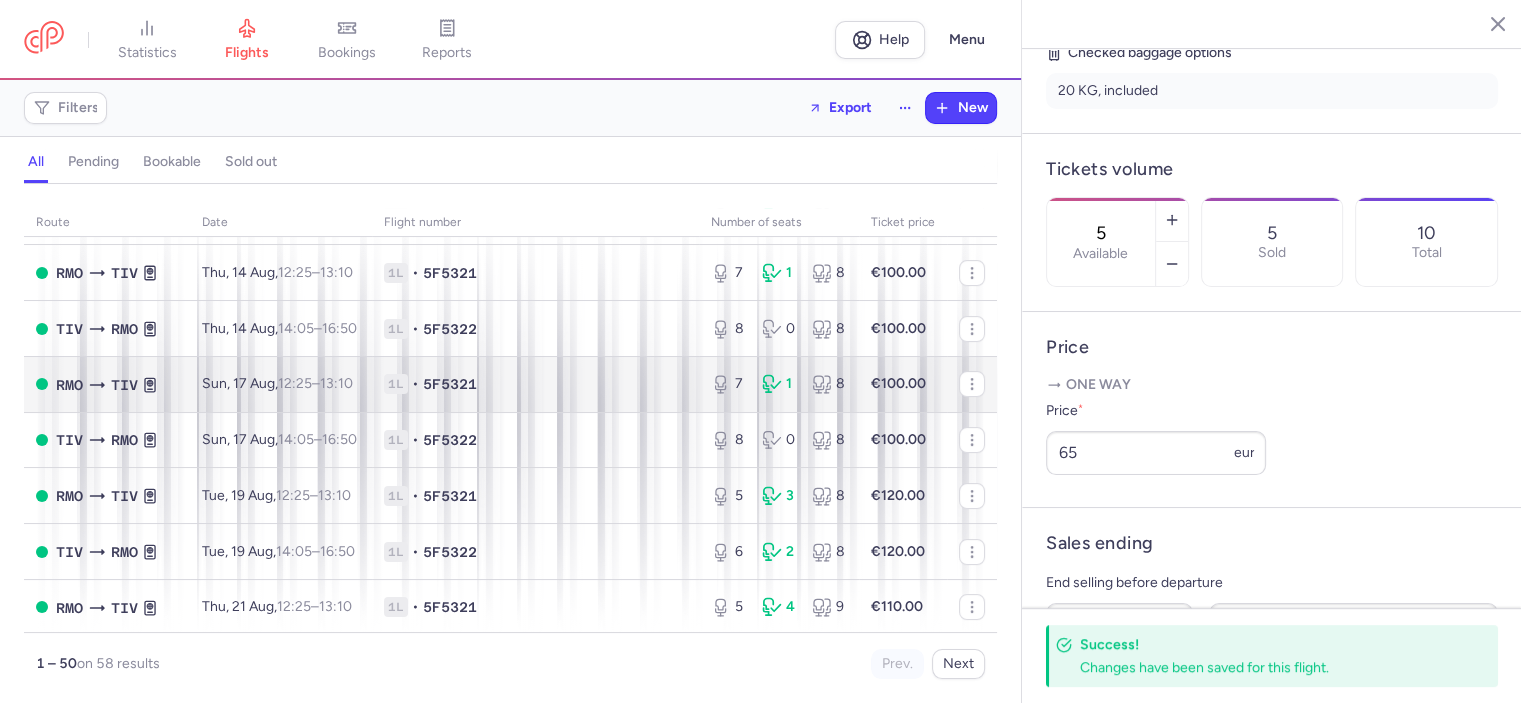 scroll, scrollTop: 421, scrollLeft: 0, axis: vertical 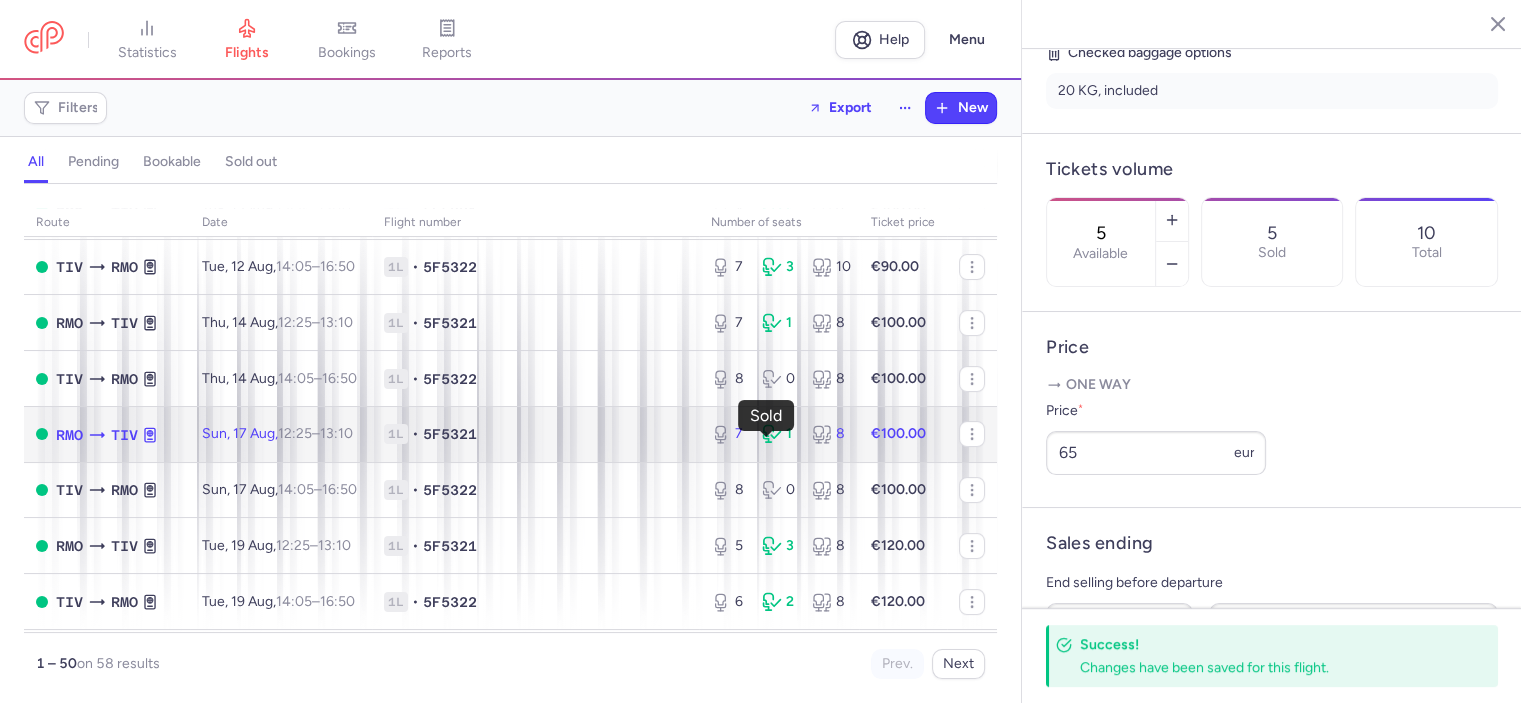 click 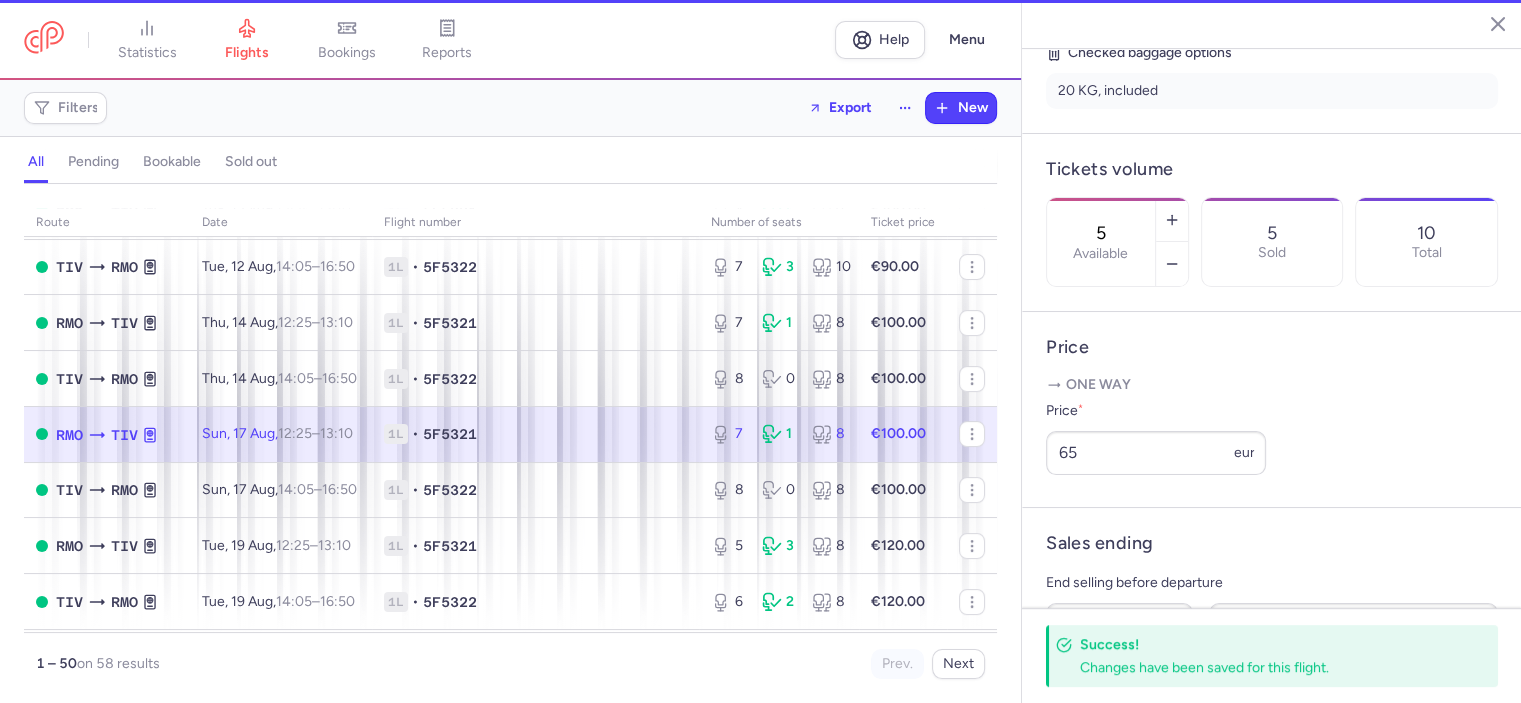 type on "7" 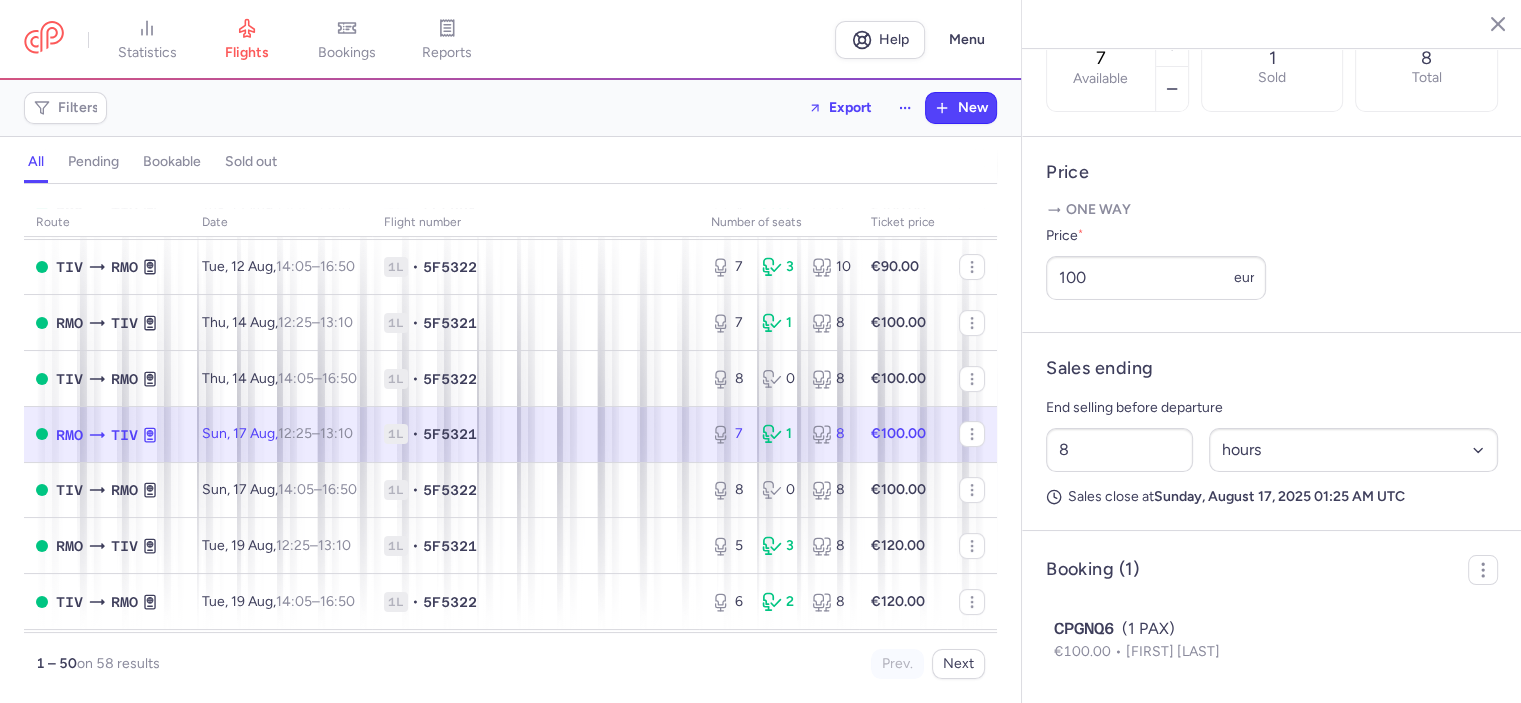 scroll, scrollTop: 727, scrollLeft: 0, axis: vertical 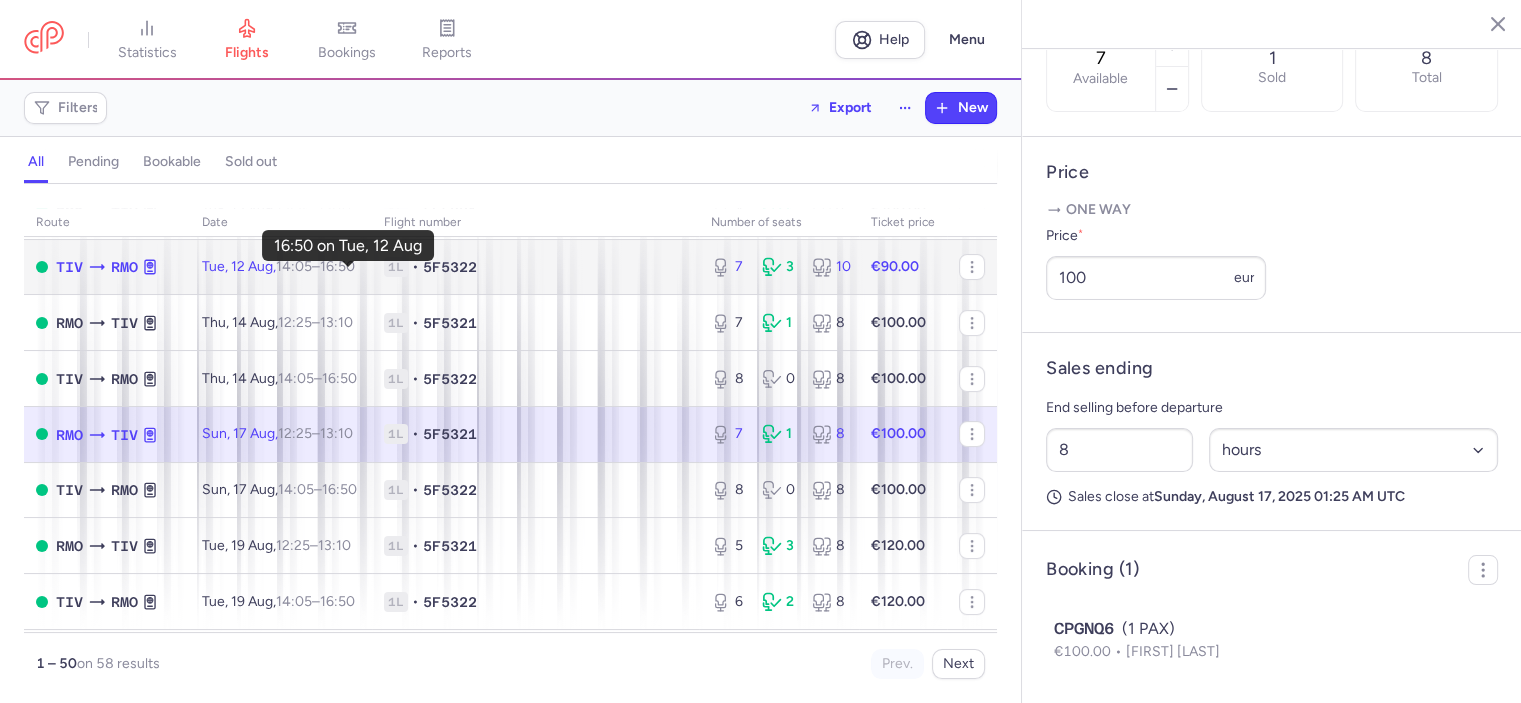 click on "16:50  +0" at bounding box center [337, 266] 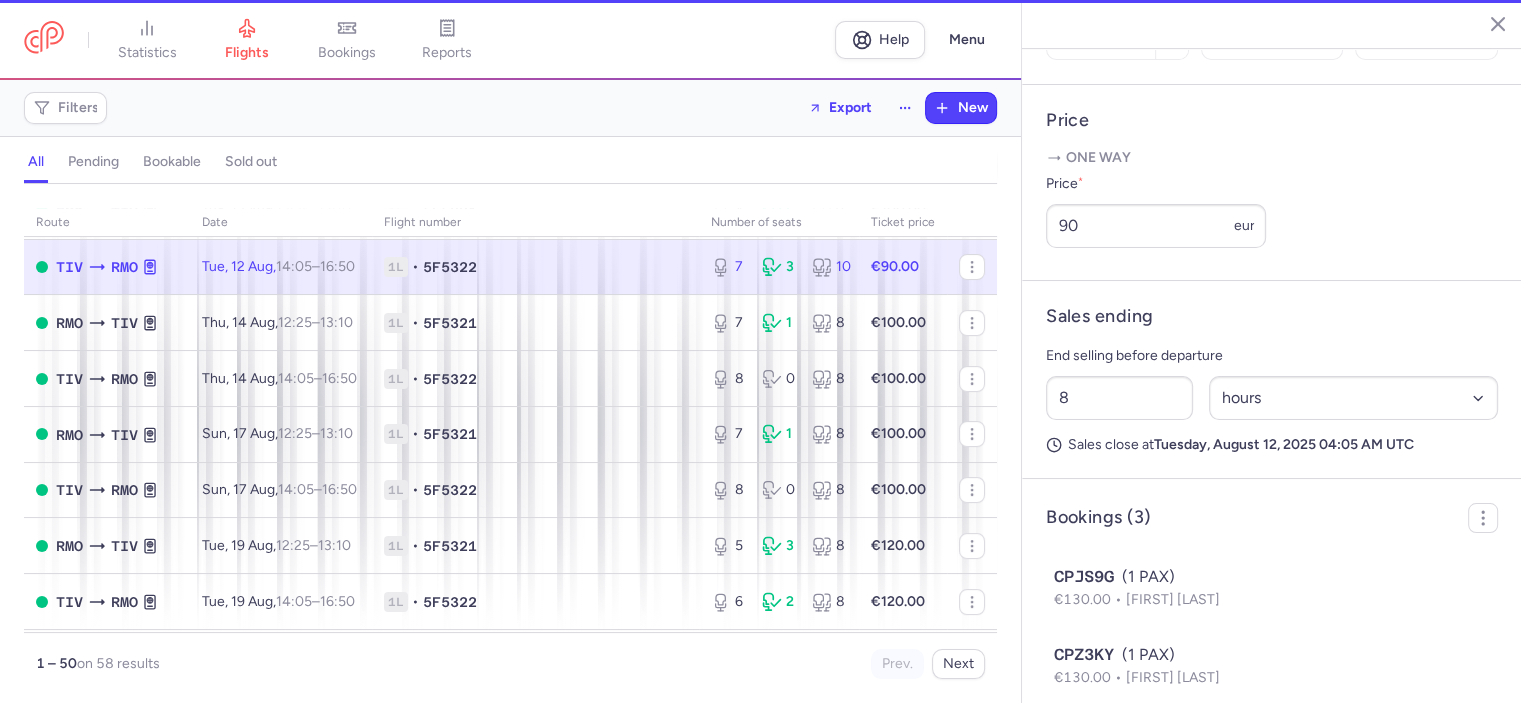 scroll, scrollTop: 0, scrollLeft: 0, axis: both 